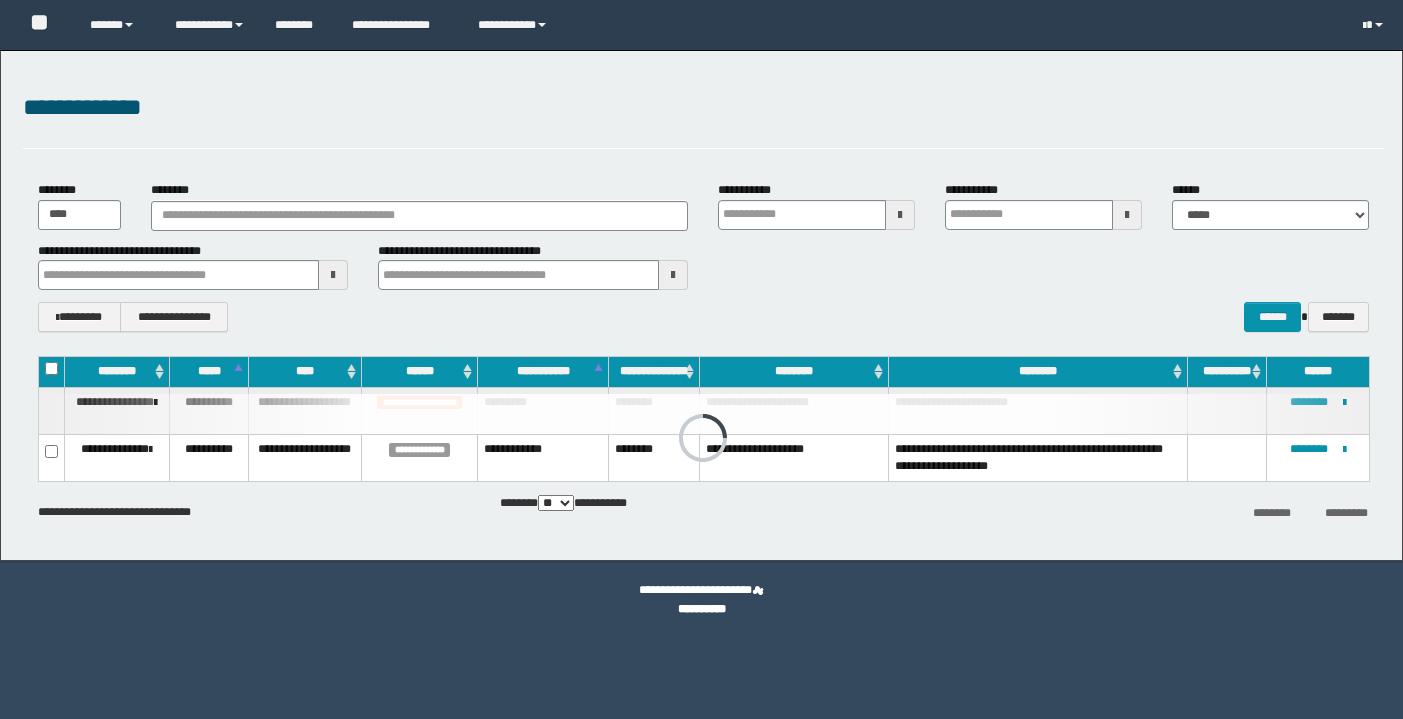 scroll, scrollTop: 0, scrollLeft: 0, axis: both 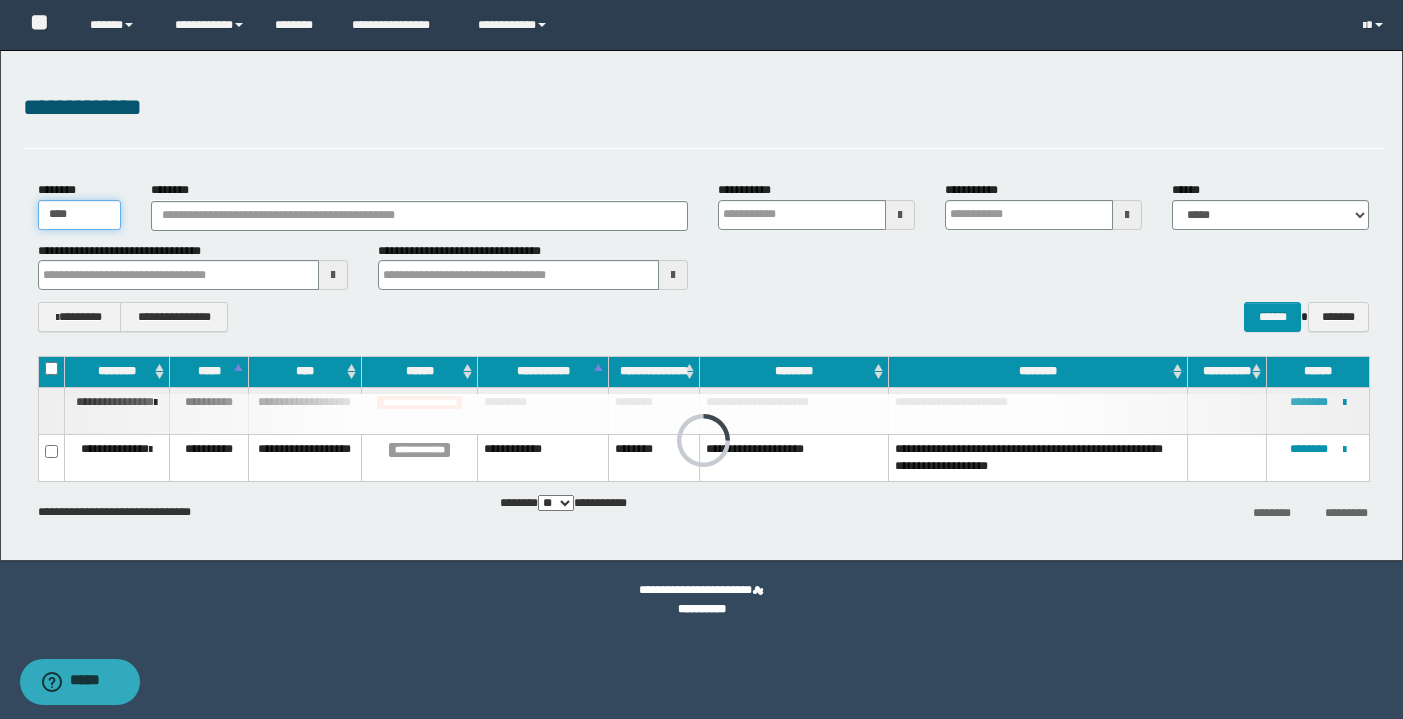 drag, startPoint x: 104, startPoint y: 219, endPoint x: -42, endPoint y: 219, distance: 146 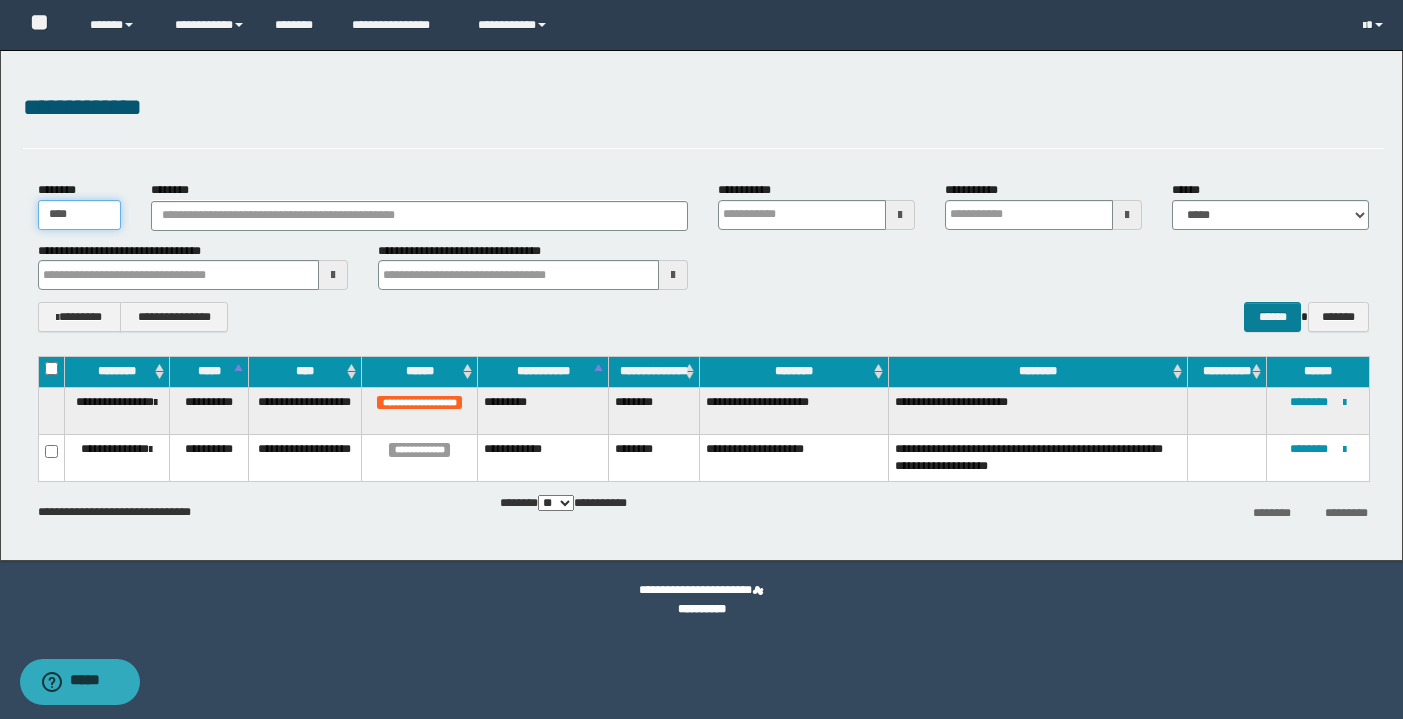 type on "****" 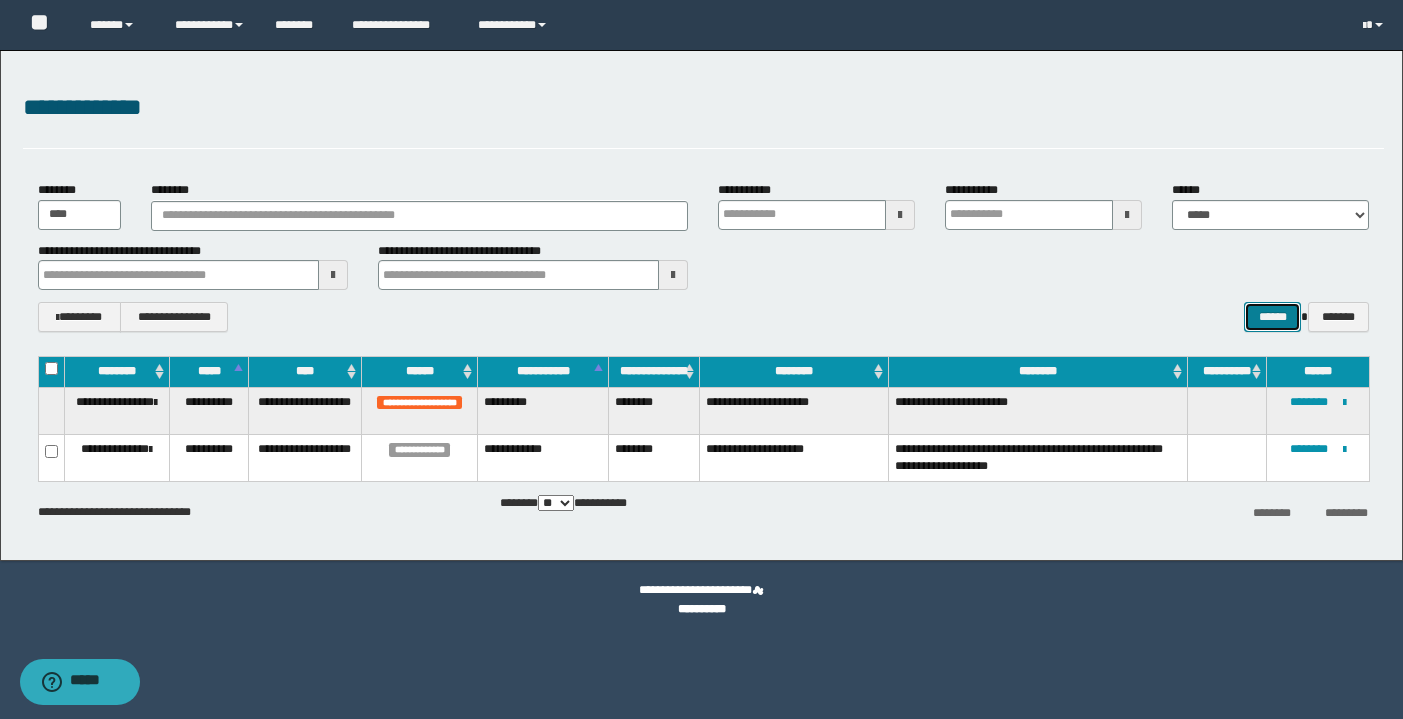 click on "******" at bounding box center (1272, 317) 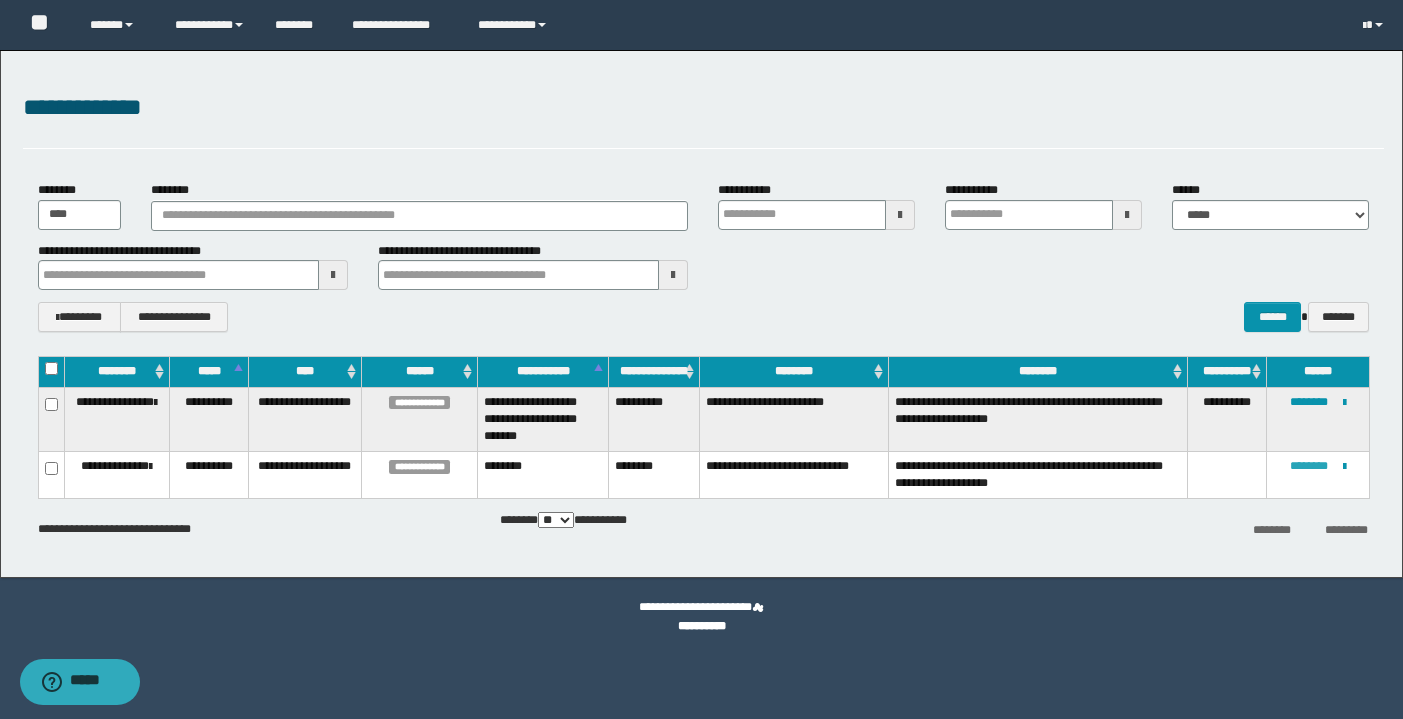 click on "********" at bounding box center [1309, 466] 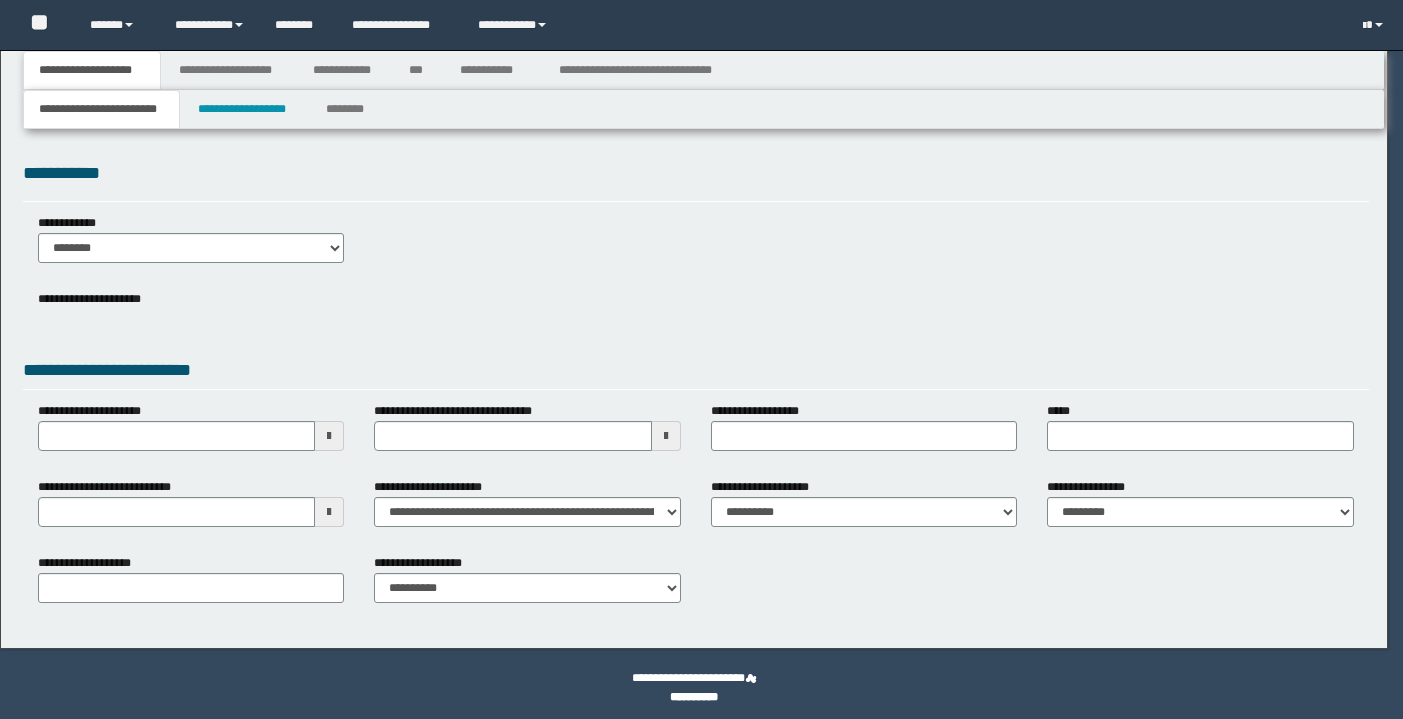 scroll, scrollTop: 0, scrollLeft: 0, axis: both 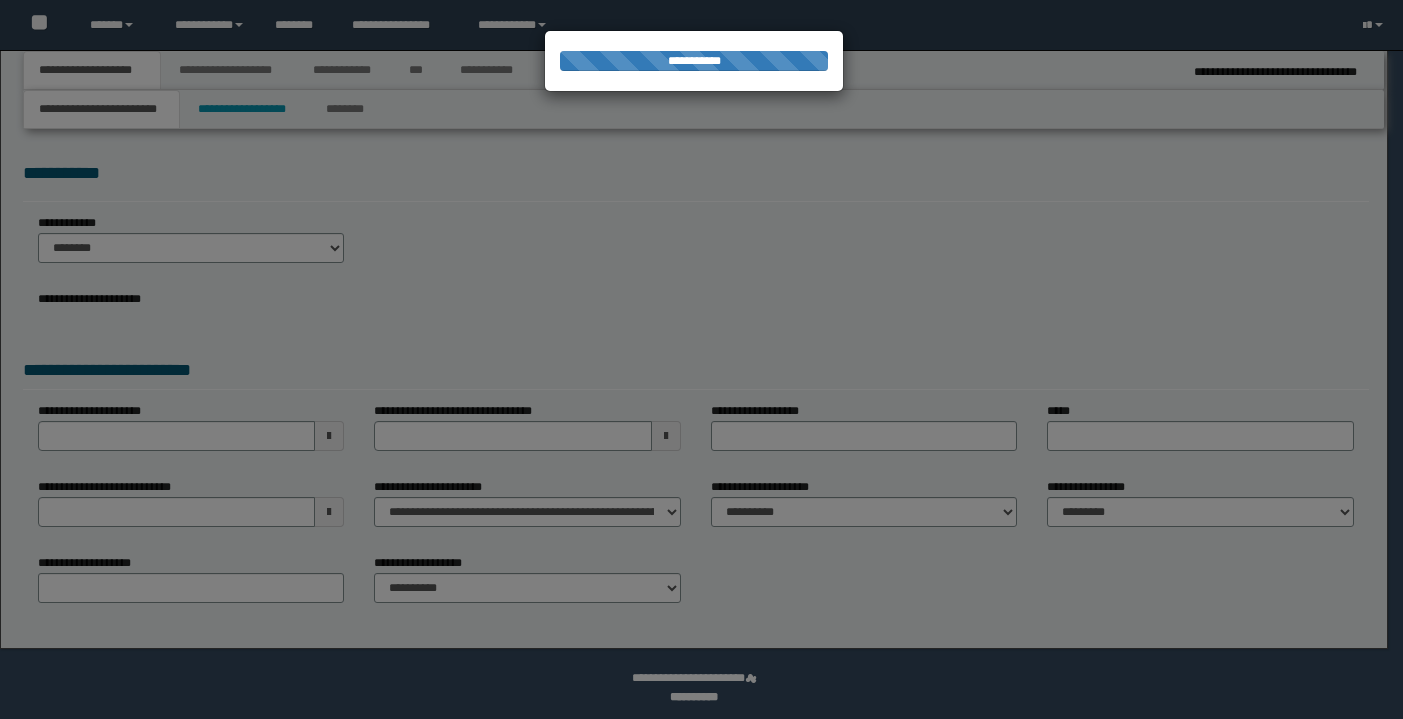 select on "**" 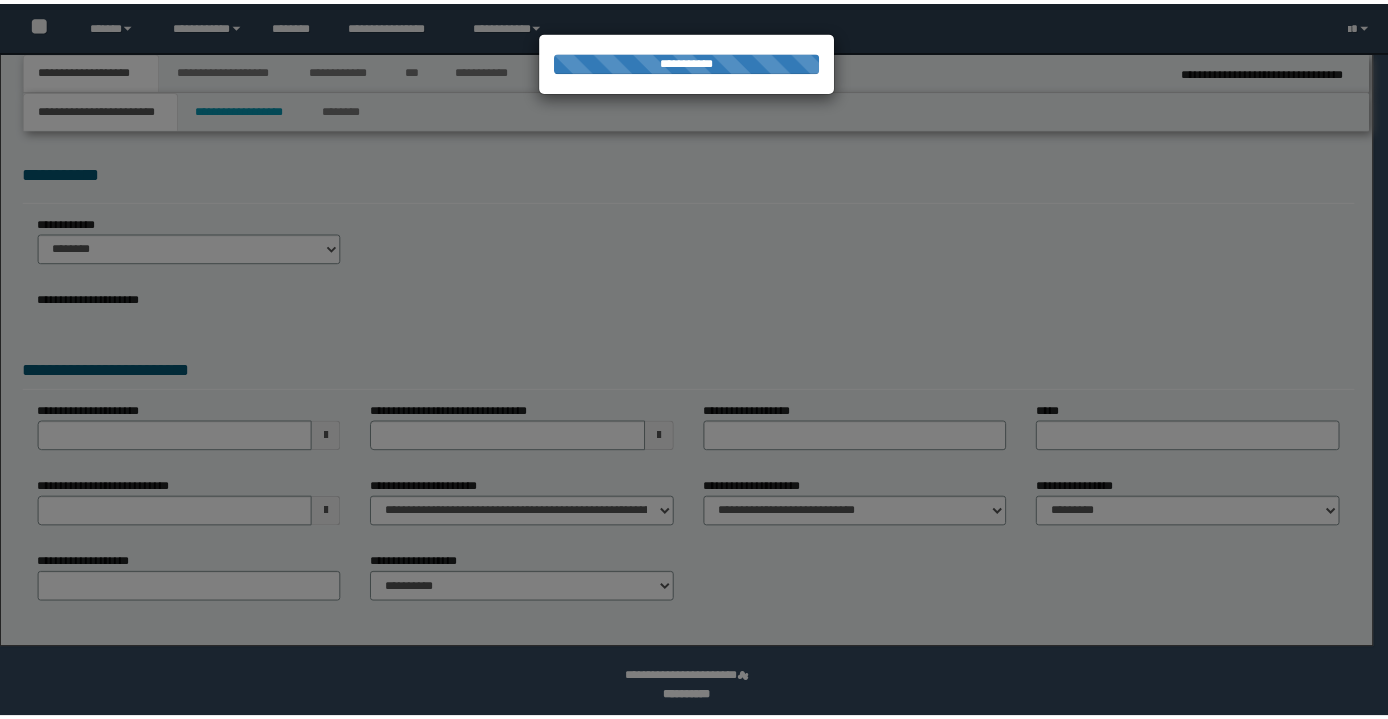 scroll, scrollTop: 0, scrollLeft: 0, axis: both 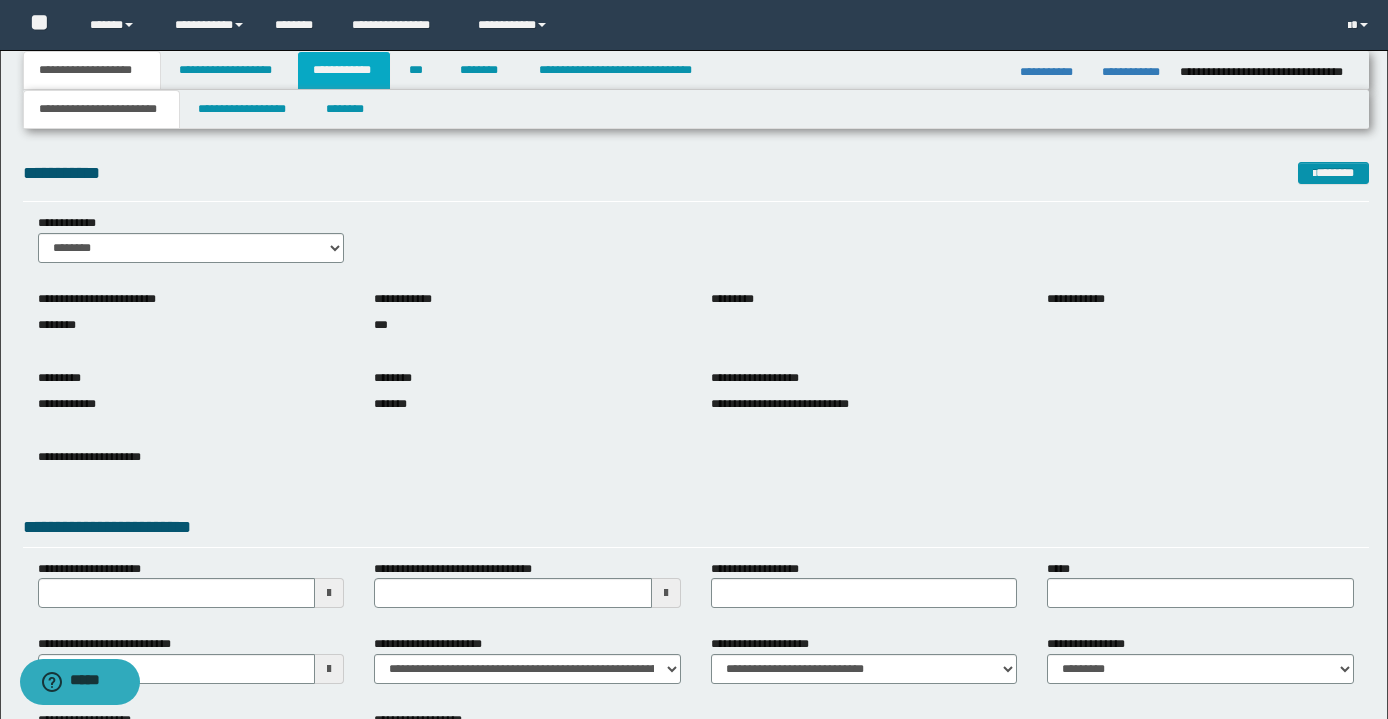 click on "**********" at bounding box center (344, 70) 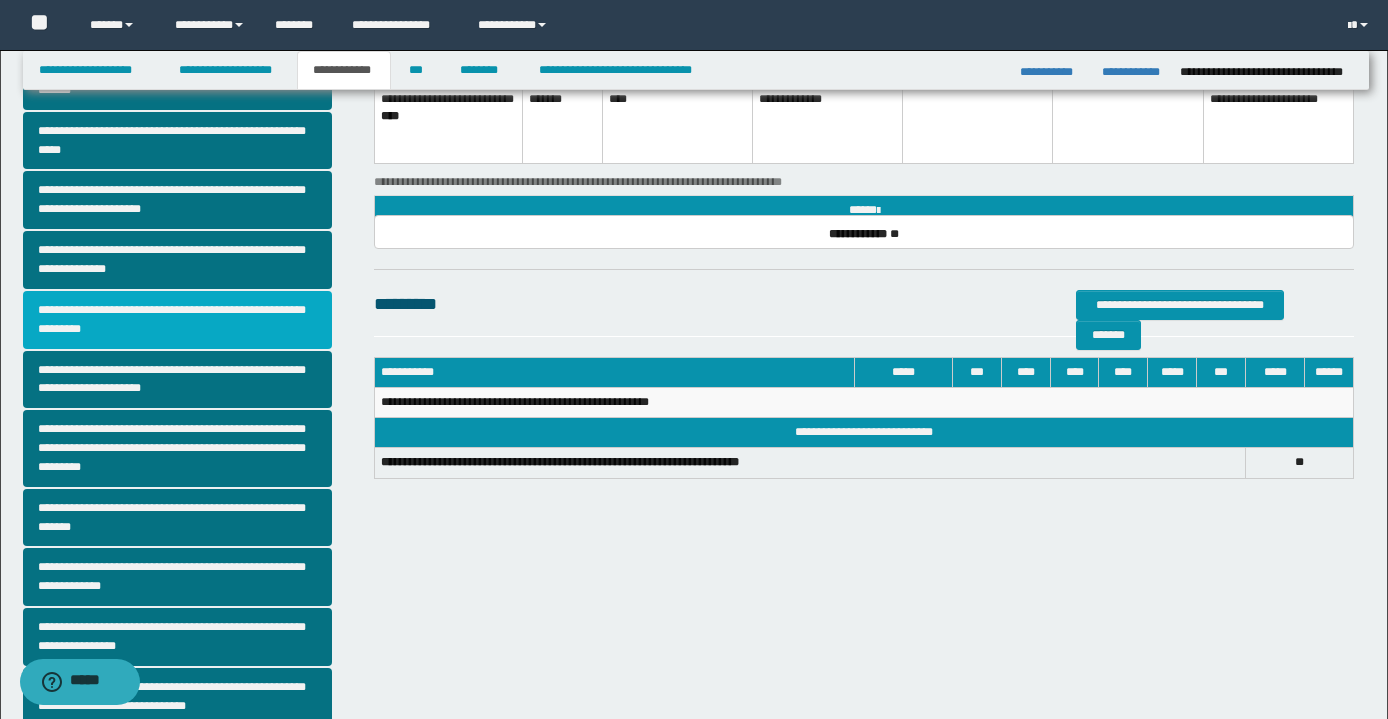 scroll, scrollTop: 300, scrollLeft: 0, axis: vertical 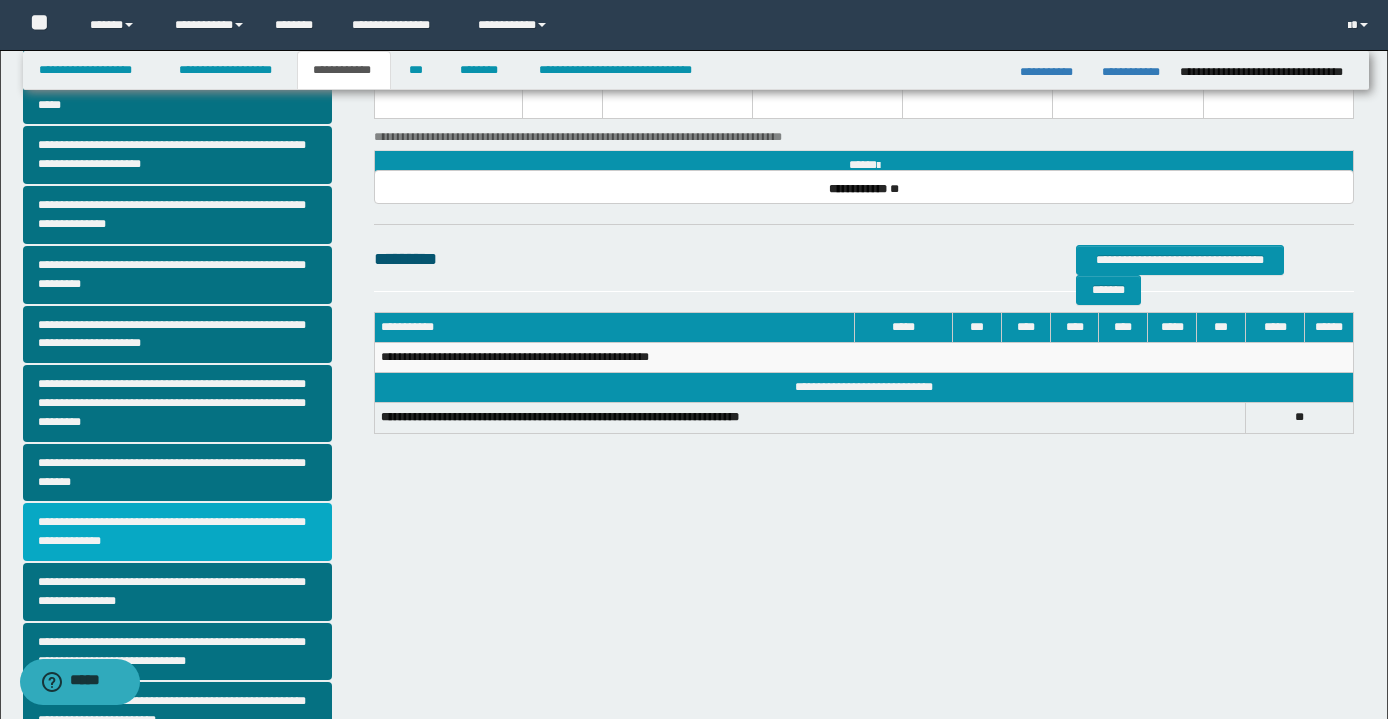 click on "**********" at bounding box center (178, 532) 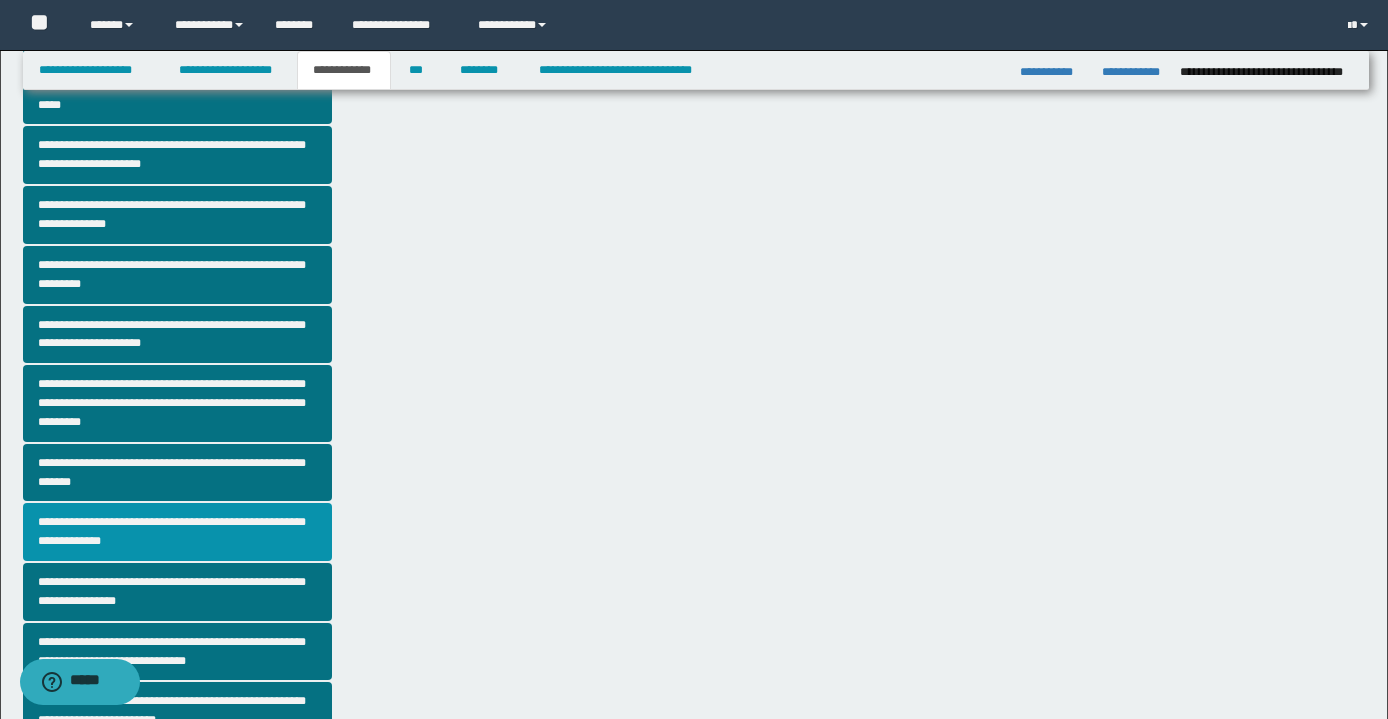 scroll, scrollTop: 0, scrollLeft: 0, axis: both 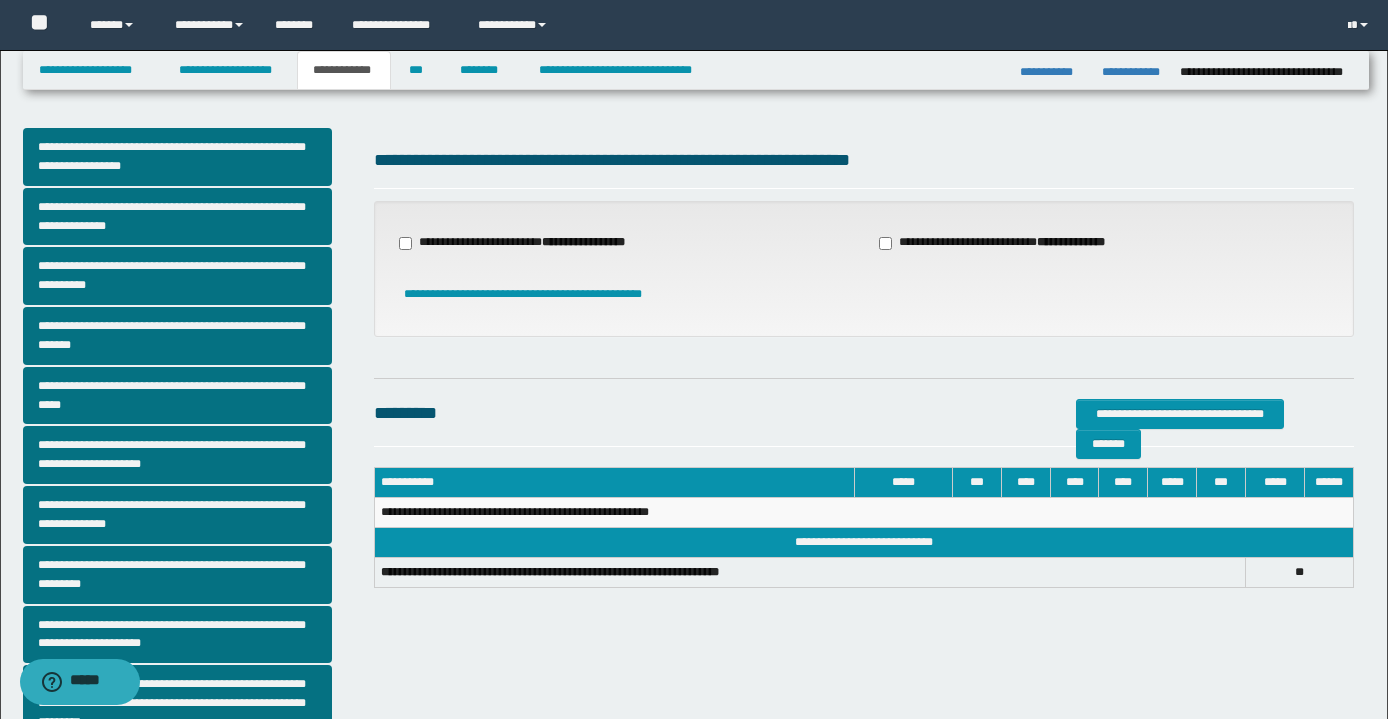 click on "**********" at bounding box center [524, 243] 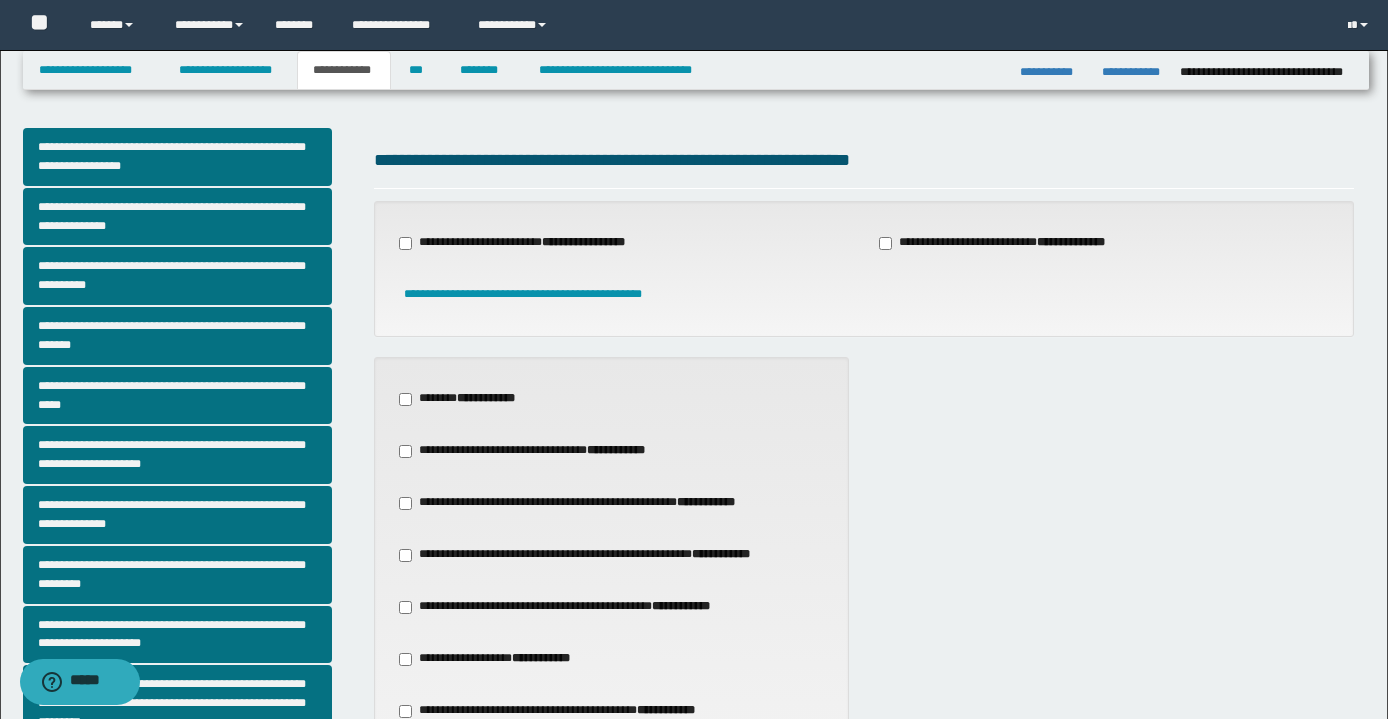click on "**********" at bounding box center (567, 607) 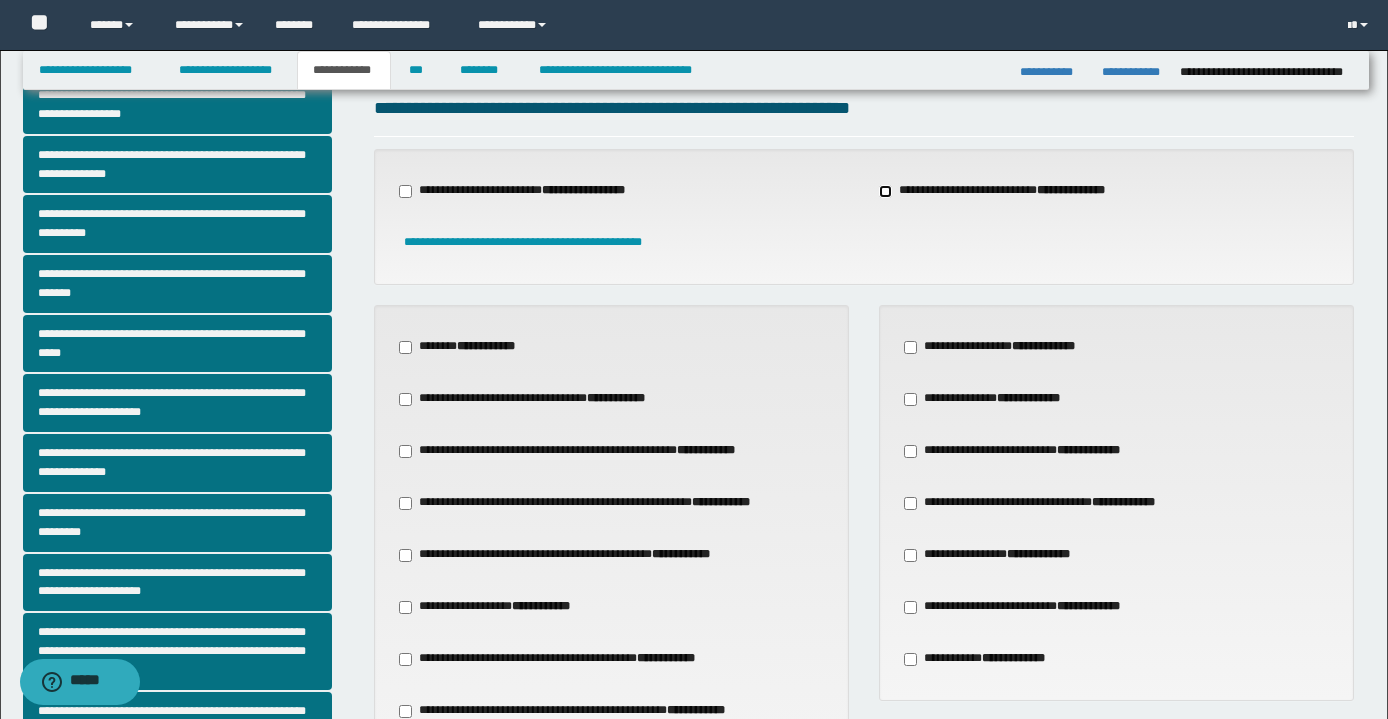 scroll, scrollTop: 100, scrollLeft: 0, axis: vertical 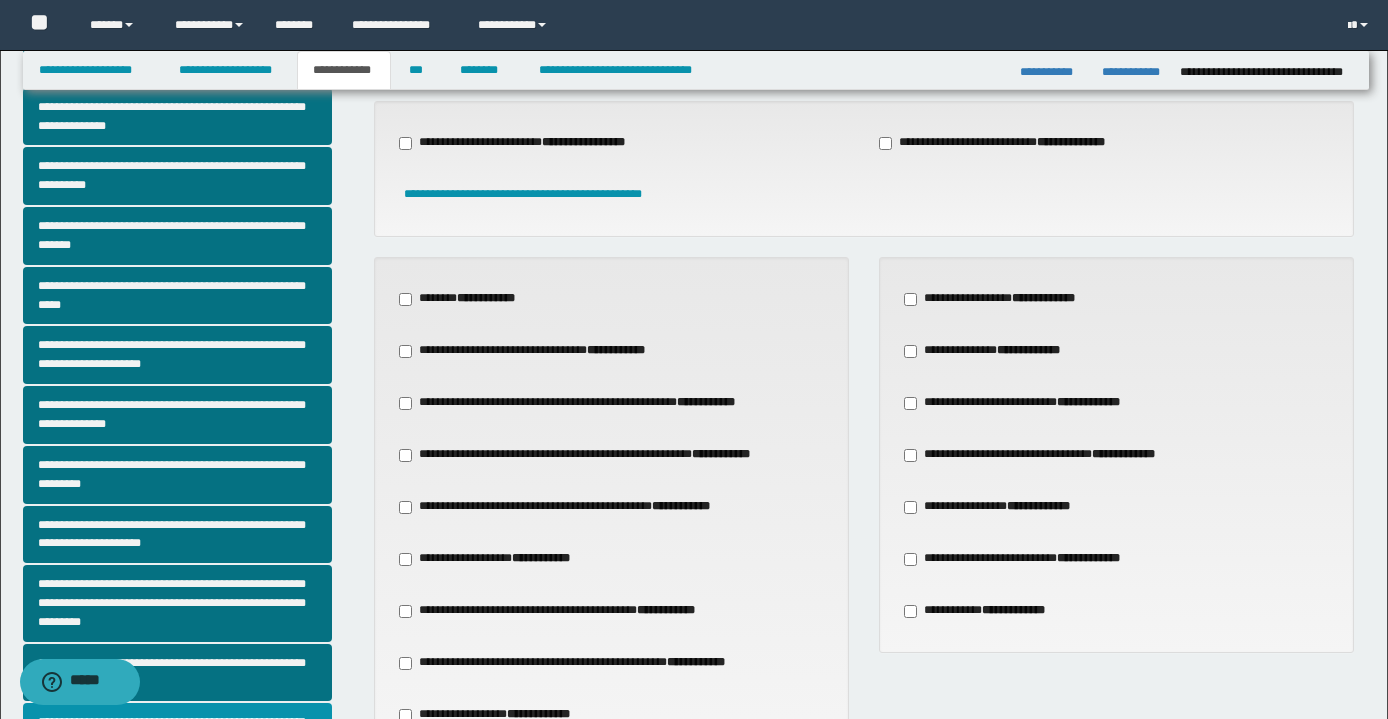 click on "**********" at bounding box center [1024, 403] 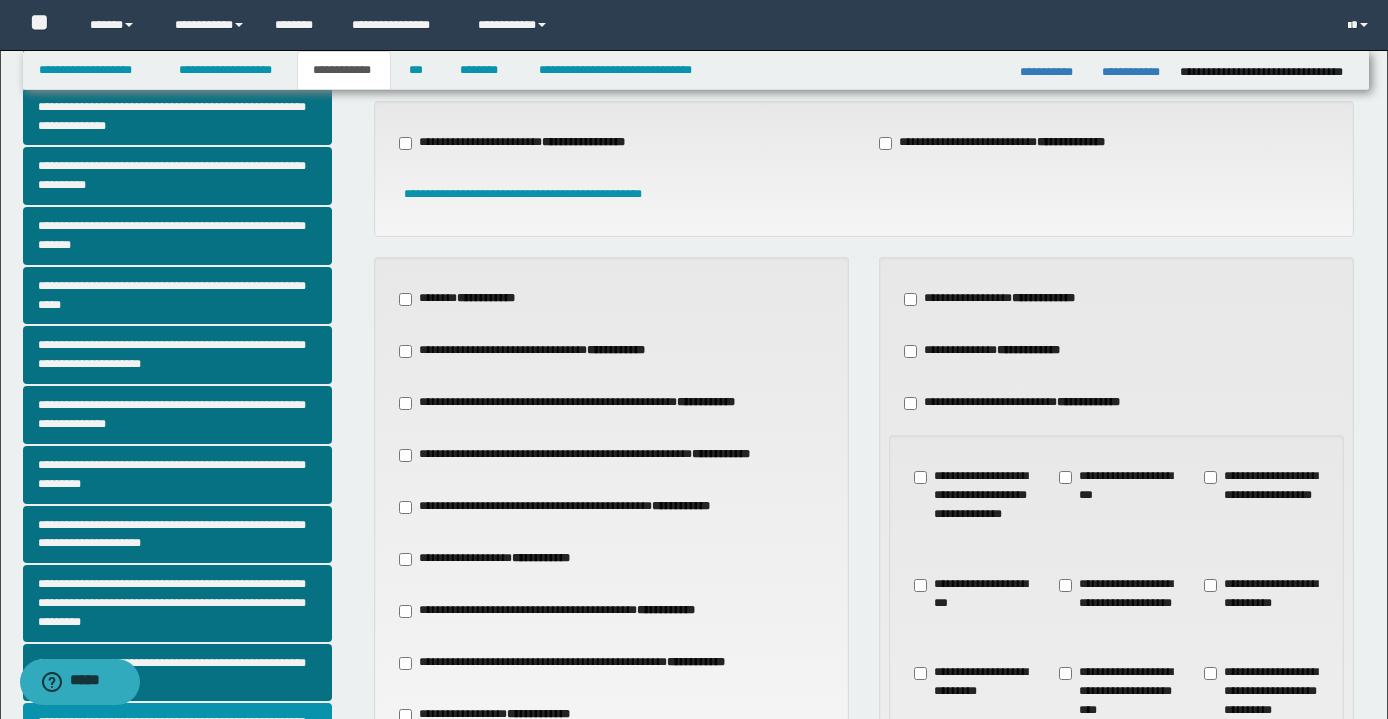click on "**********" at bounding box center [1024, 403] 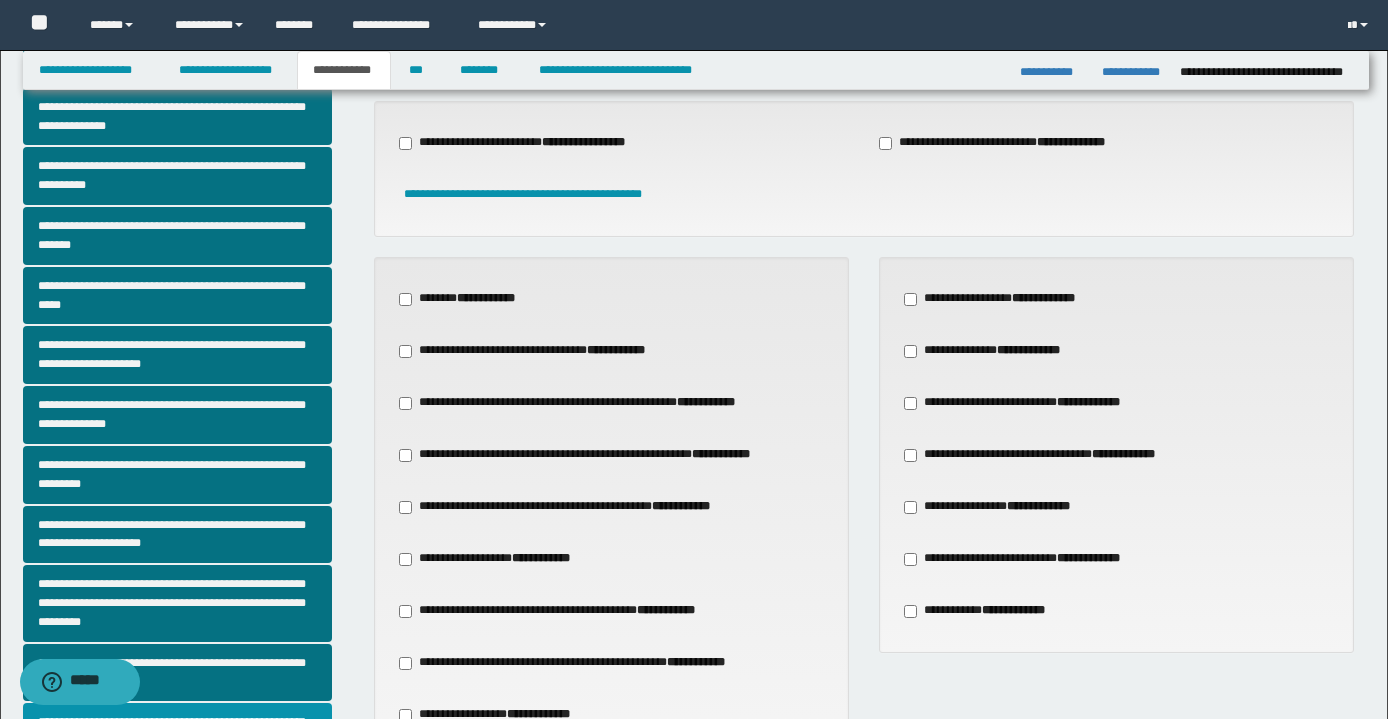 click on "**********" at bounding box center [1049, 455] 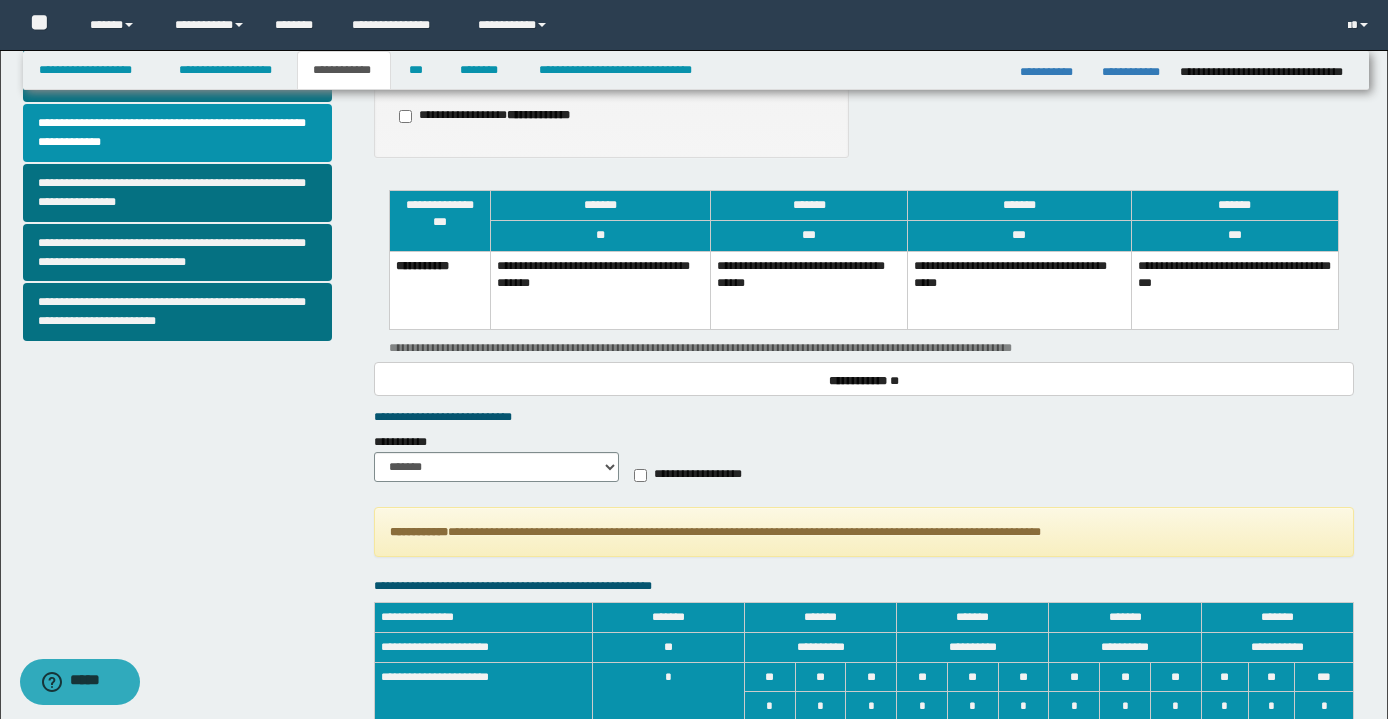 scroll, scrollTop: 700, scrollLeft: 0, axis: vertical 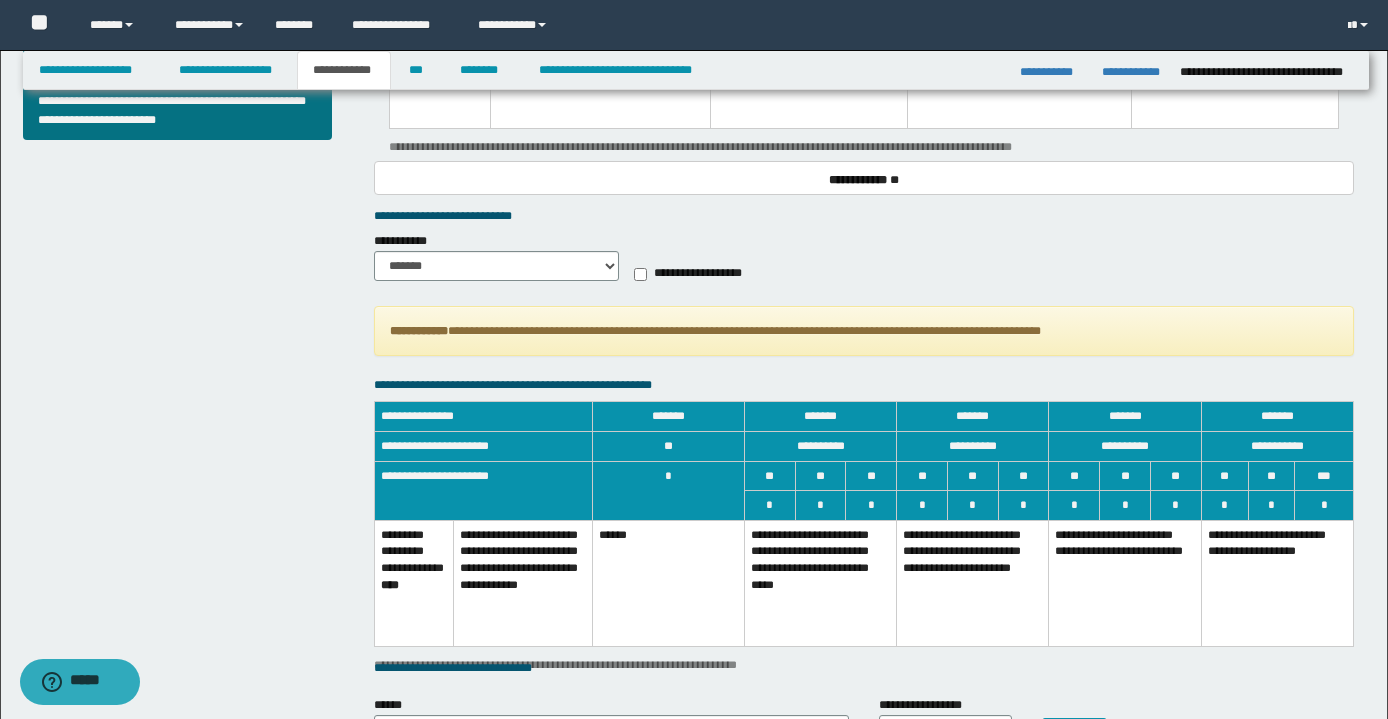 click on "**********" at bounding box center (1125, 583) 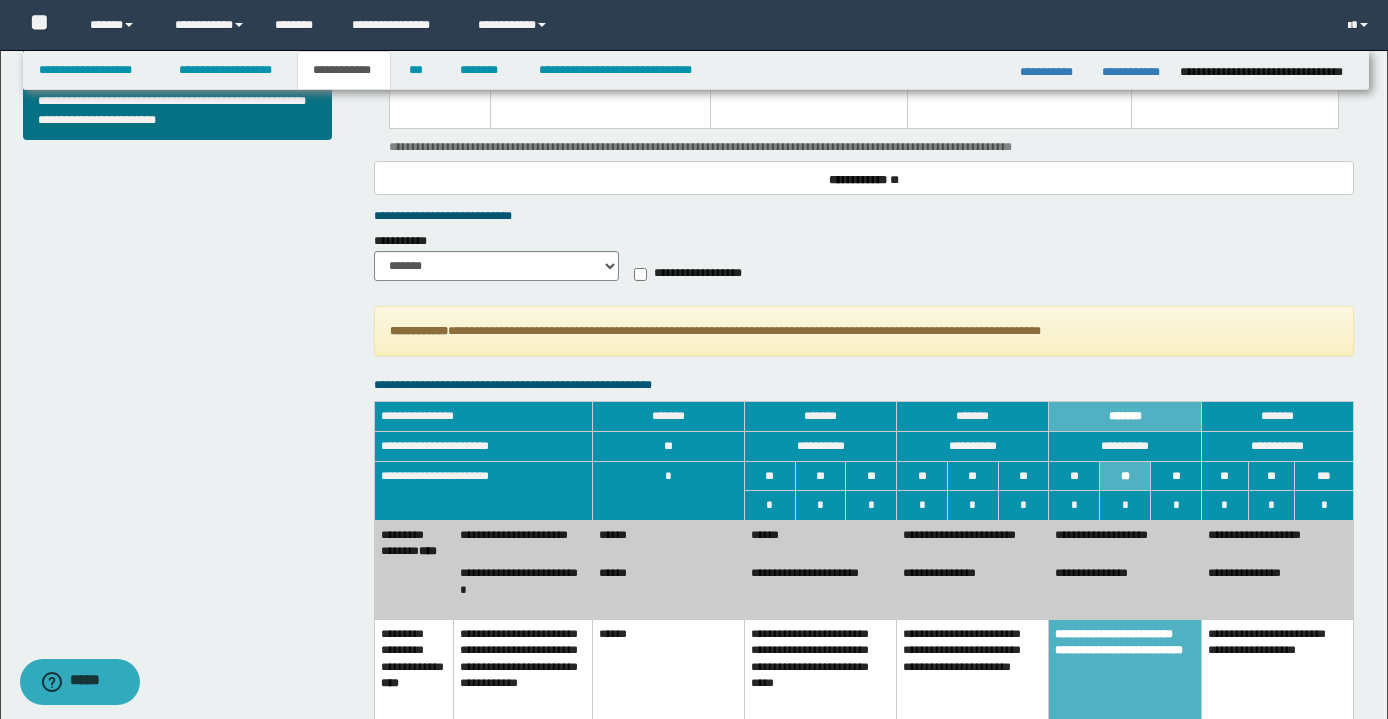 click on "**********" at bounding box center [973, 589] 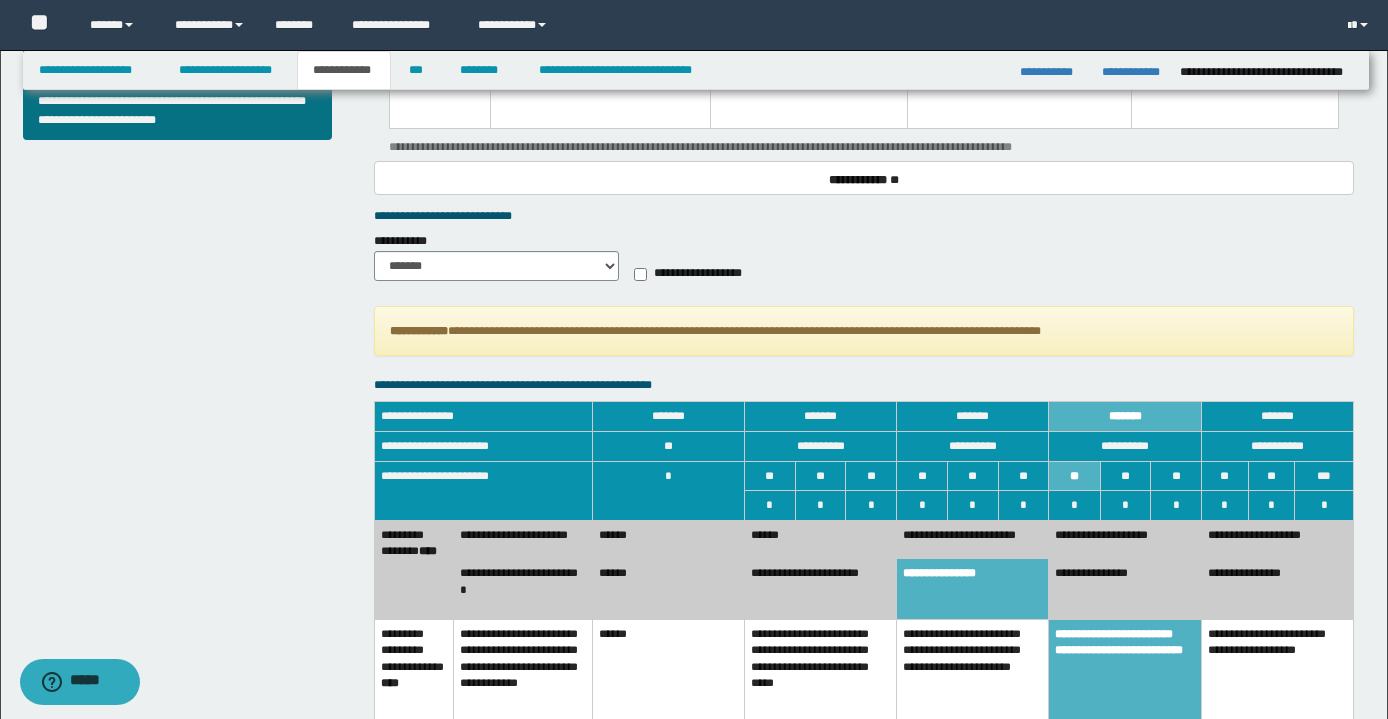 click on "**********" at bounding box center [973, 539] 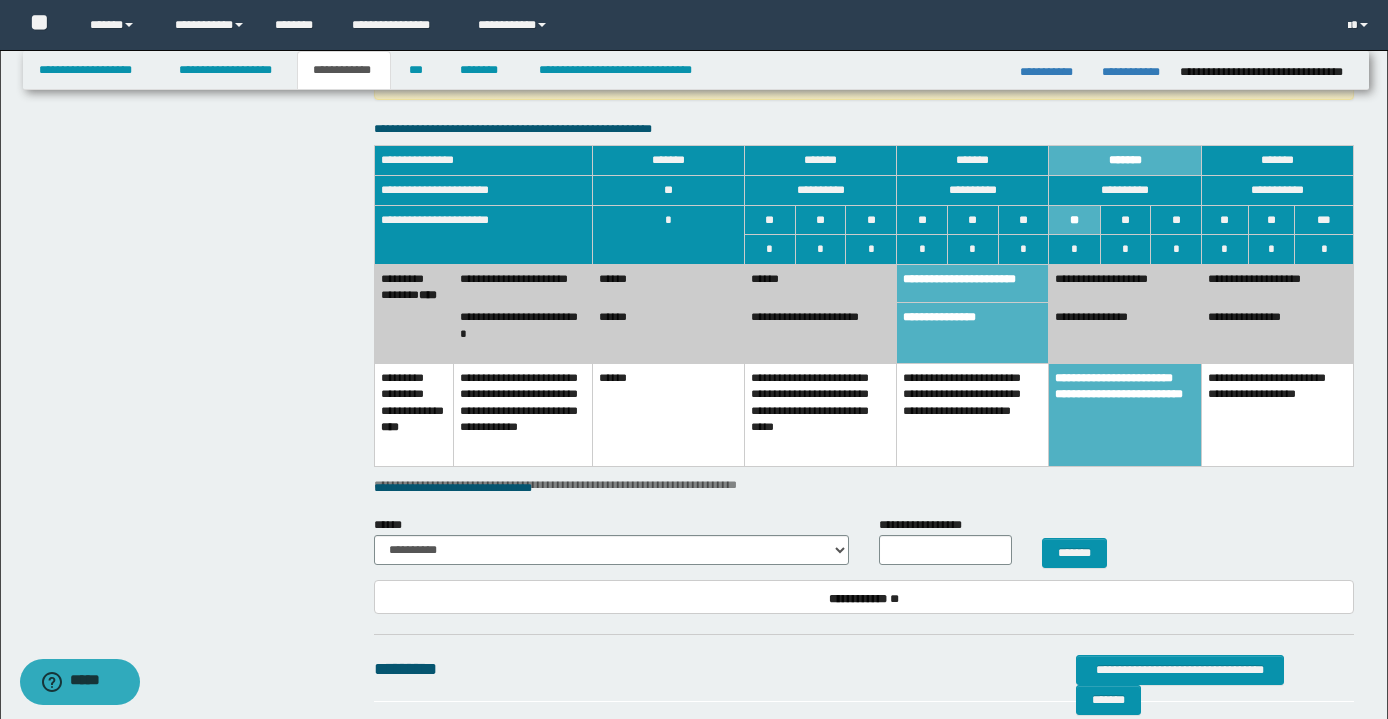 scroll, scrollTop: 1200, scrollLeft: 0, axis: vertical 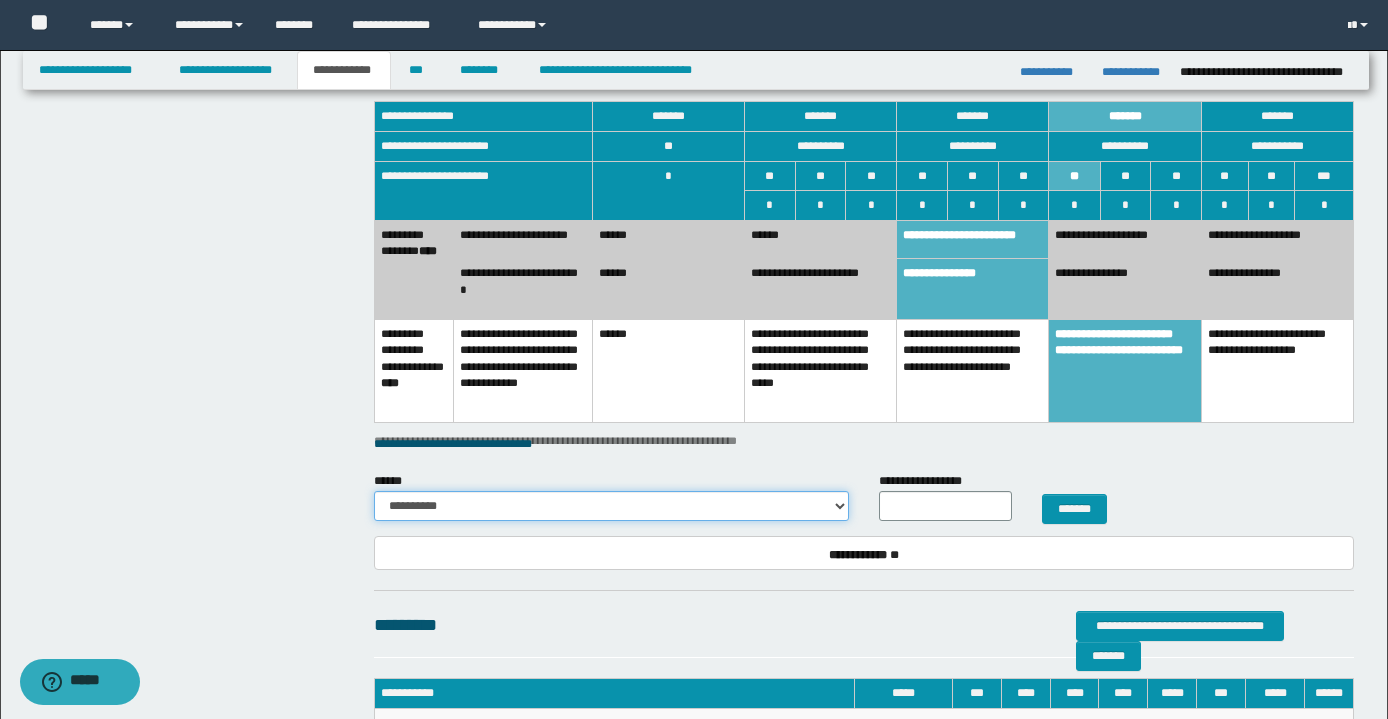 click on "**********" at bounding box center [611, 506] 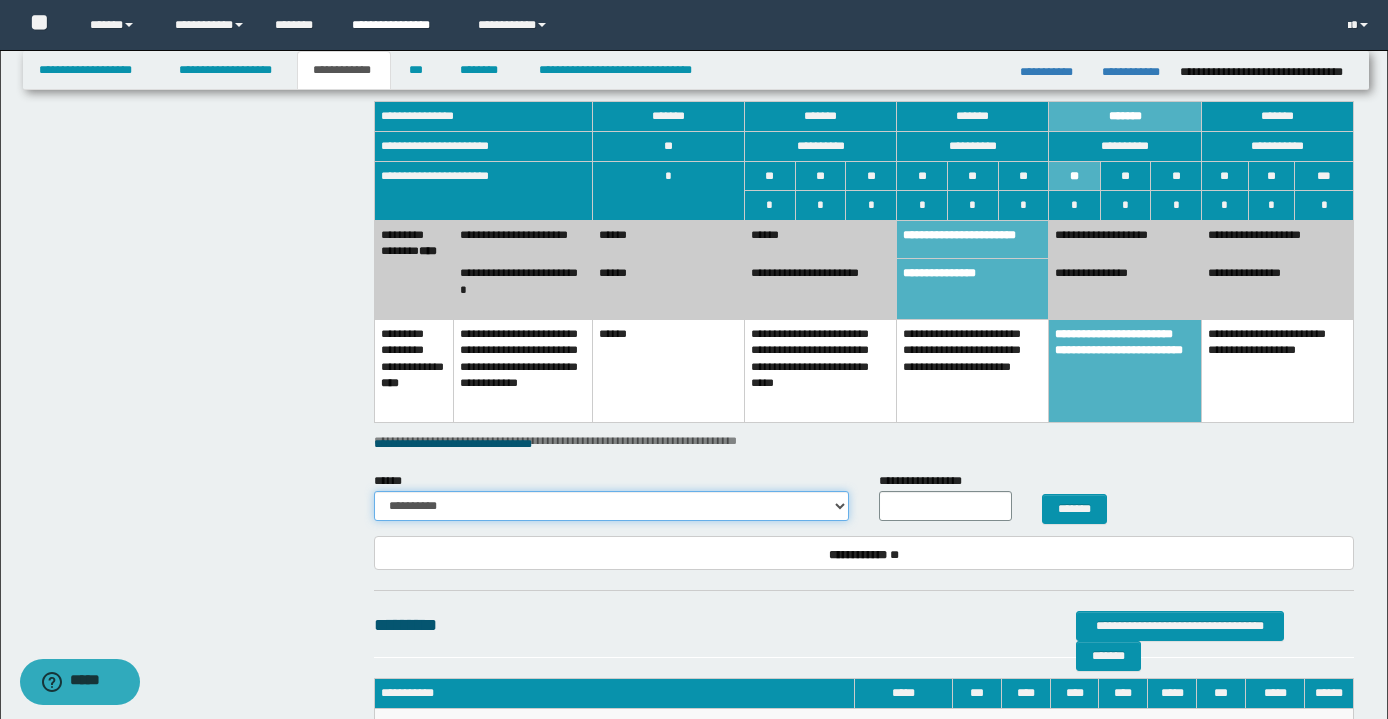 select on "**" 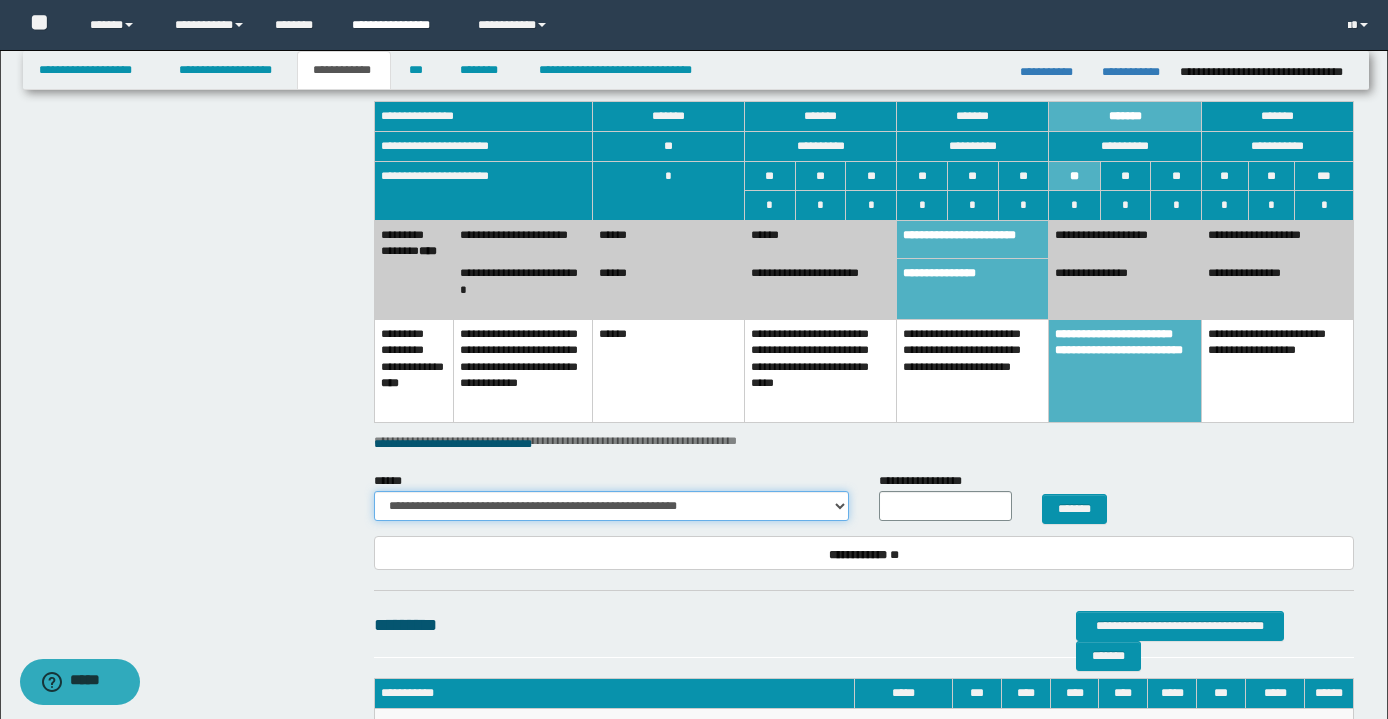 click on "**********" at bounding box center (611, 506) 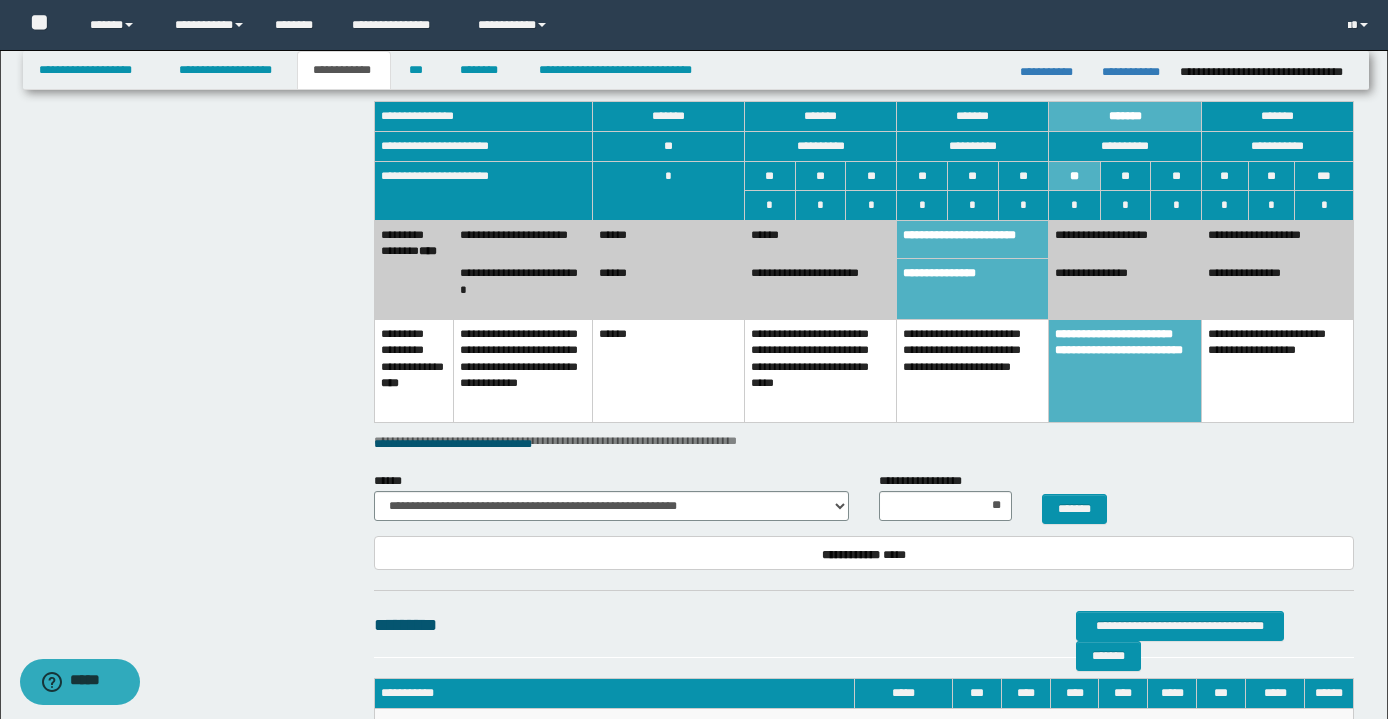 click on "**********" at bounding box center (1125, 239) 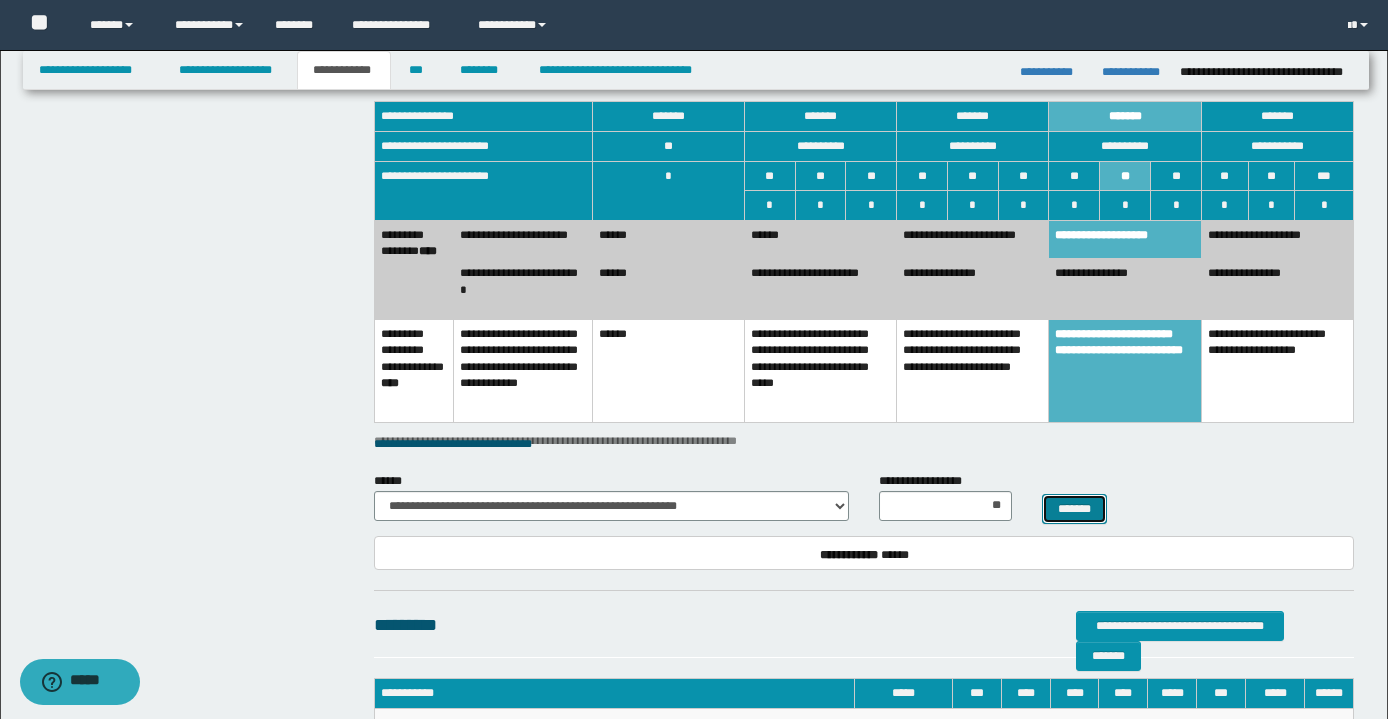 click on "*******" at bounding box center [1074, 509] 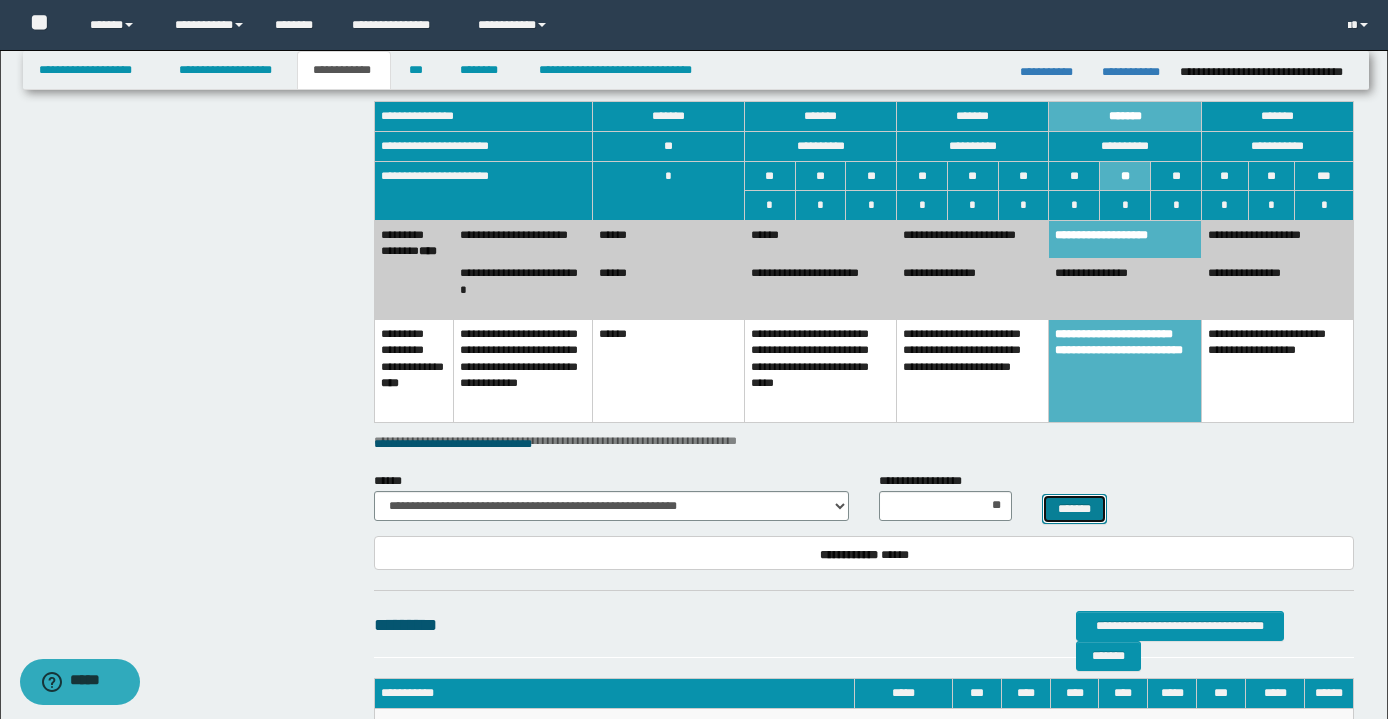 select 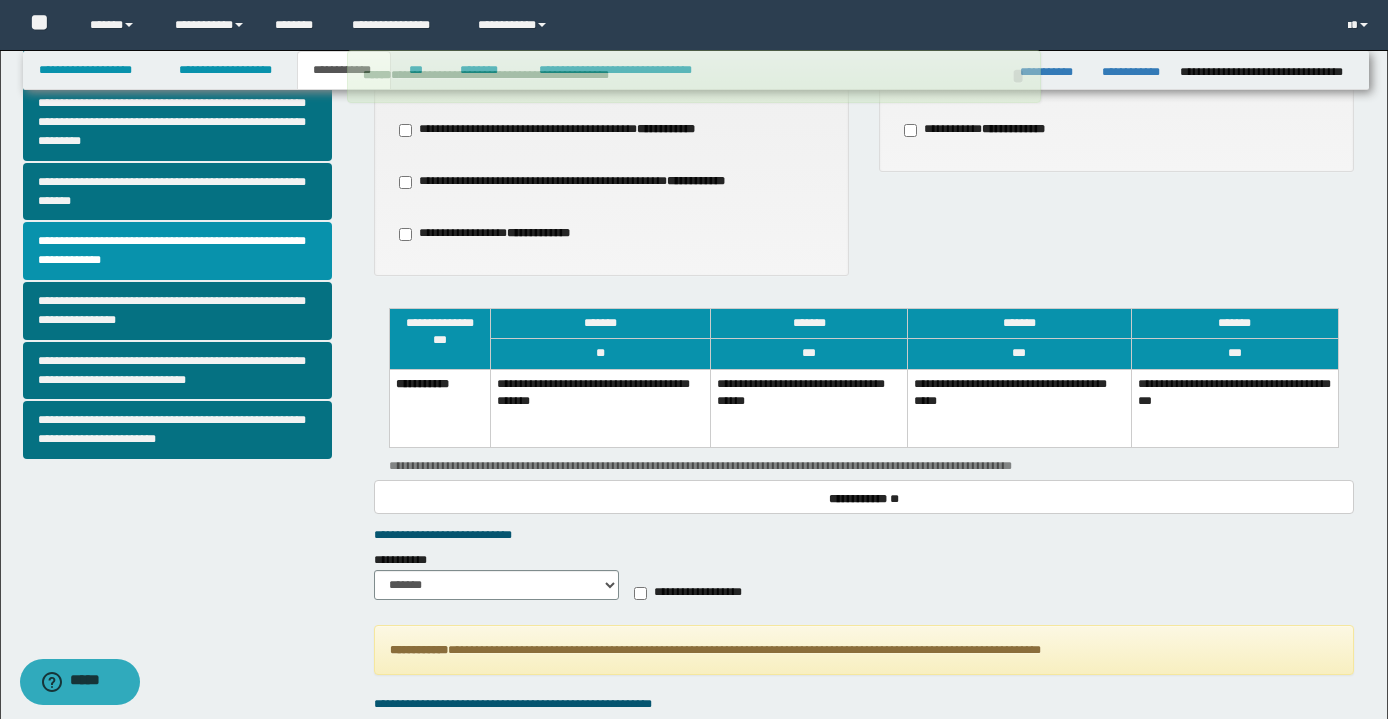 scroll, scrollTop: 800, scrollLeft: 0, axis: vertical 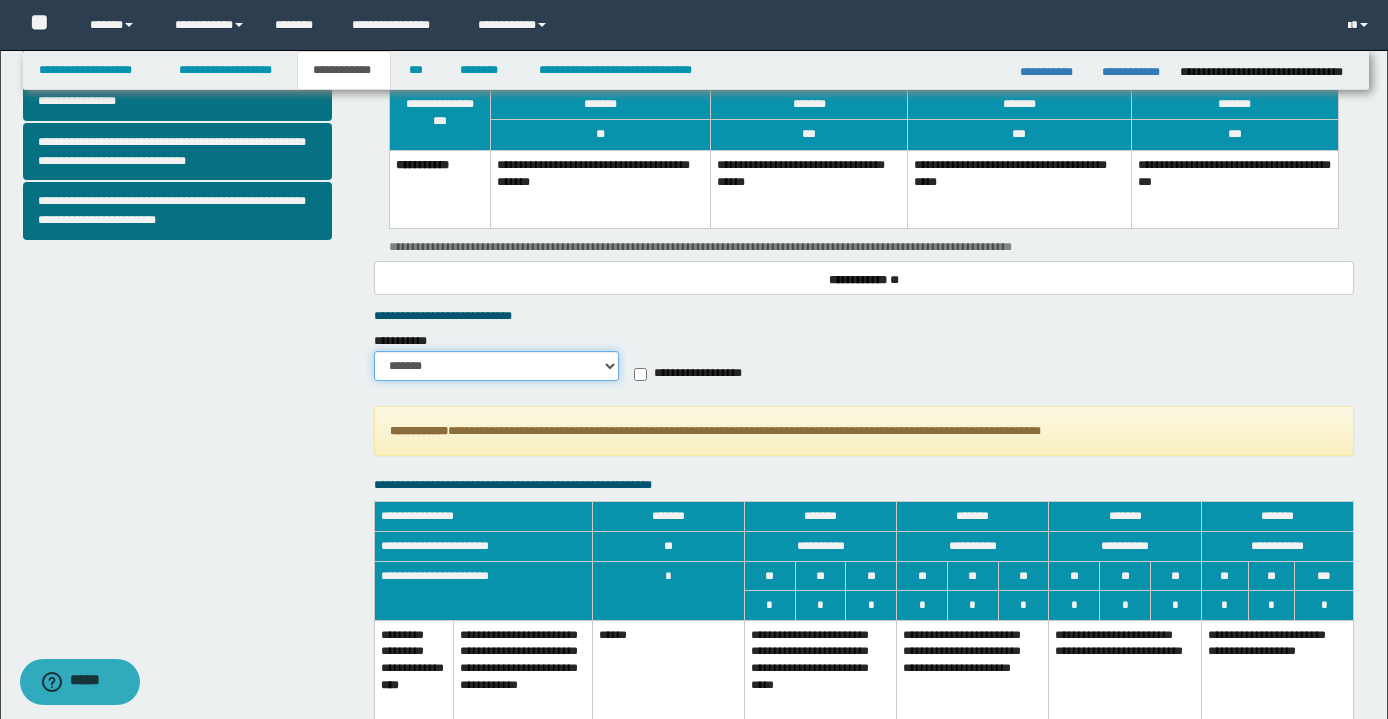 click on "*******
*********" at bounding box center (496, 366) 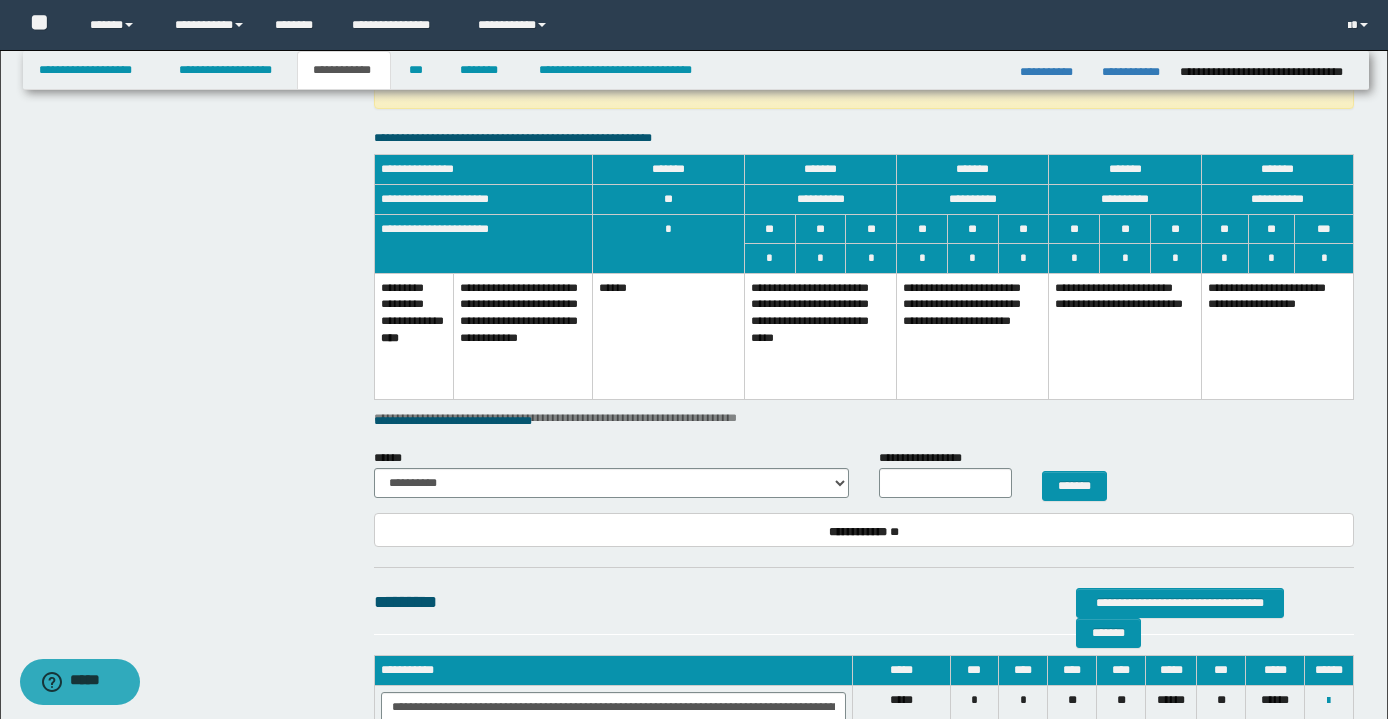 scroll, scrollTop: 1146, scrollLeft: 0, axis: vertical 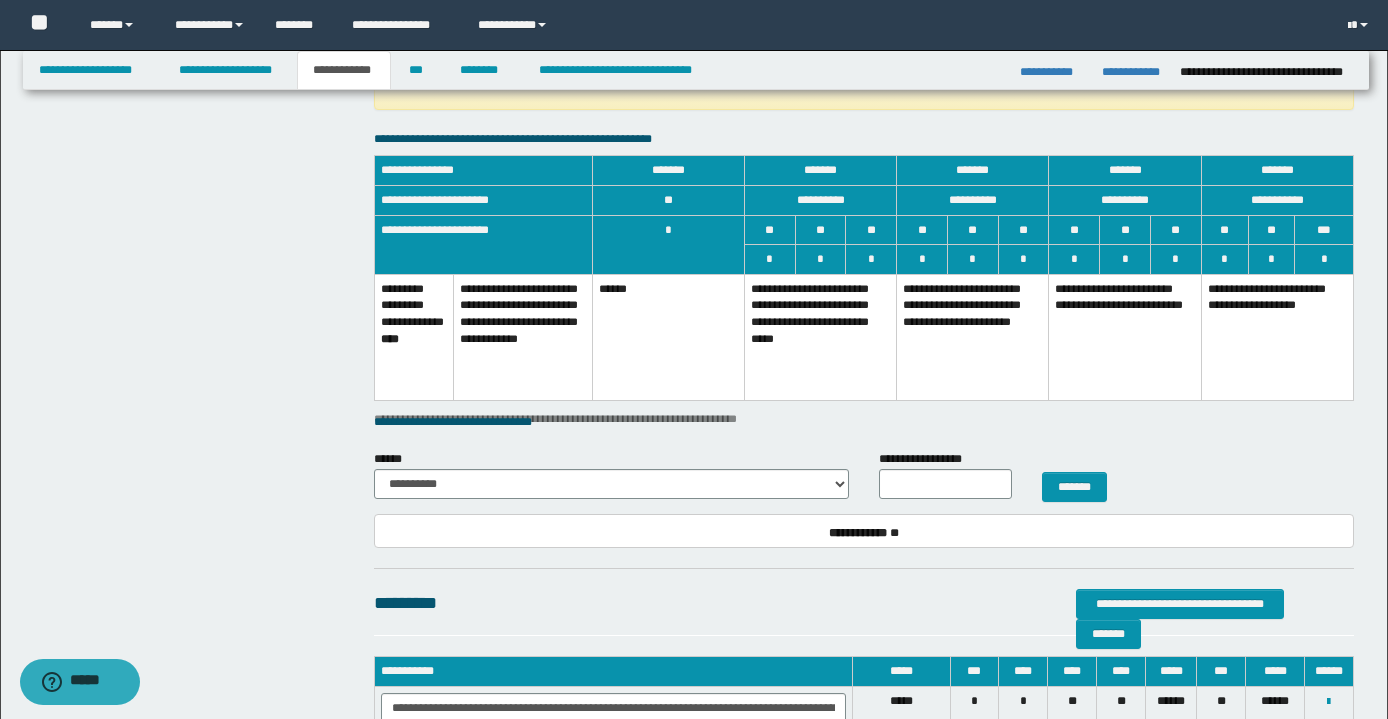 click on "**********" at bounding box center [973, 337] 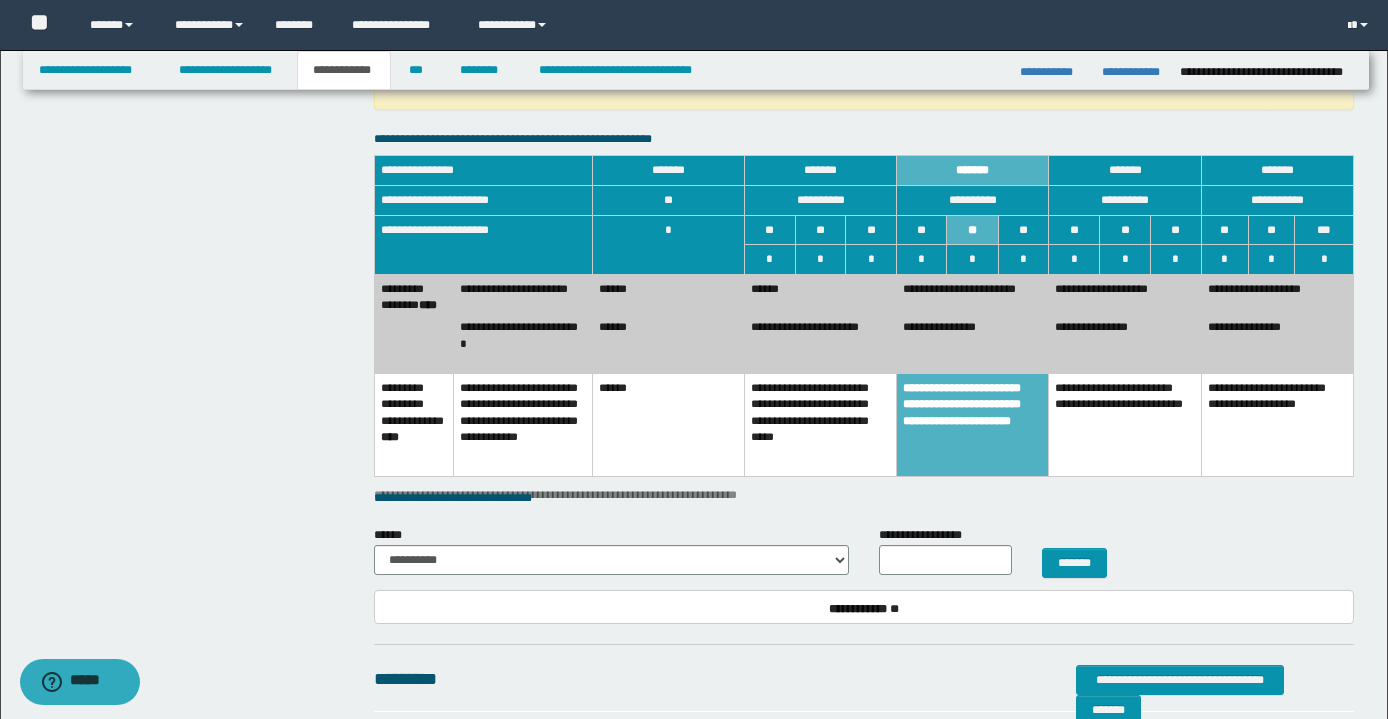 click on "******" at bounding box center [668, 343] 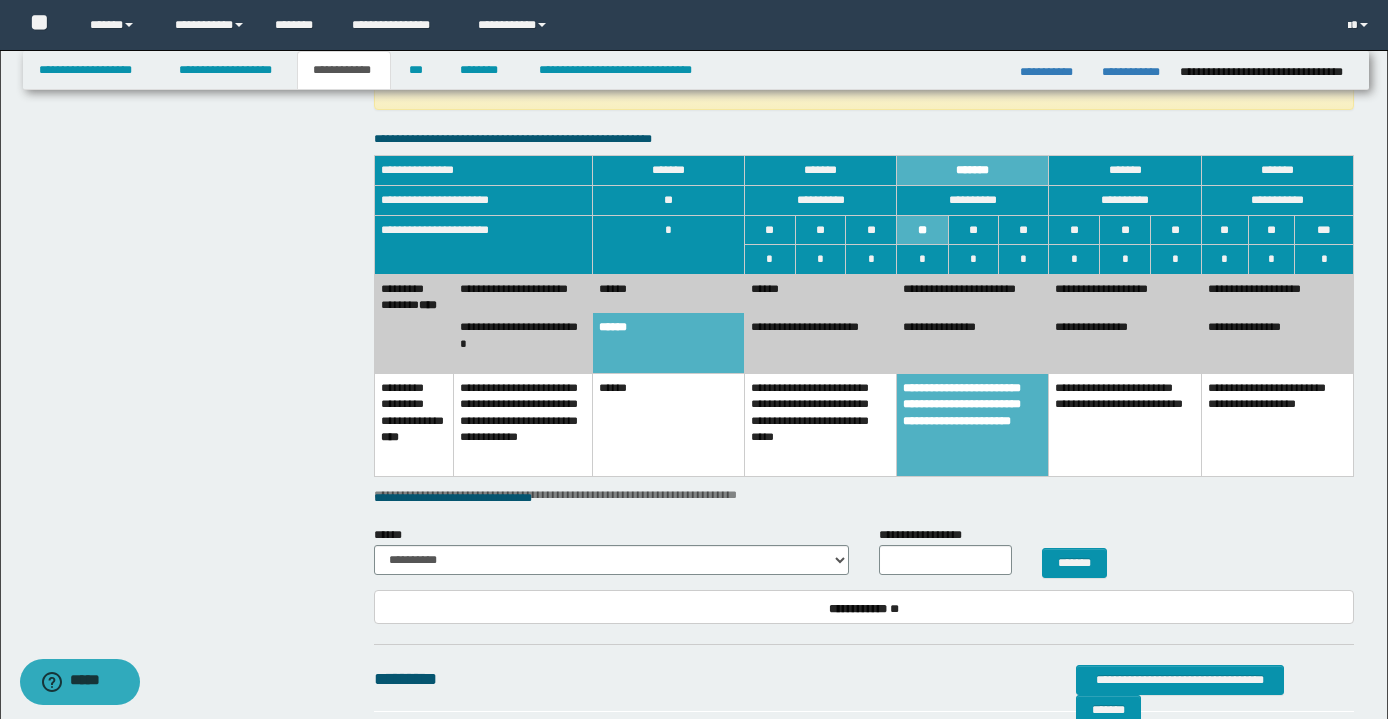 click on "******" at bounding box center (668, 293) 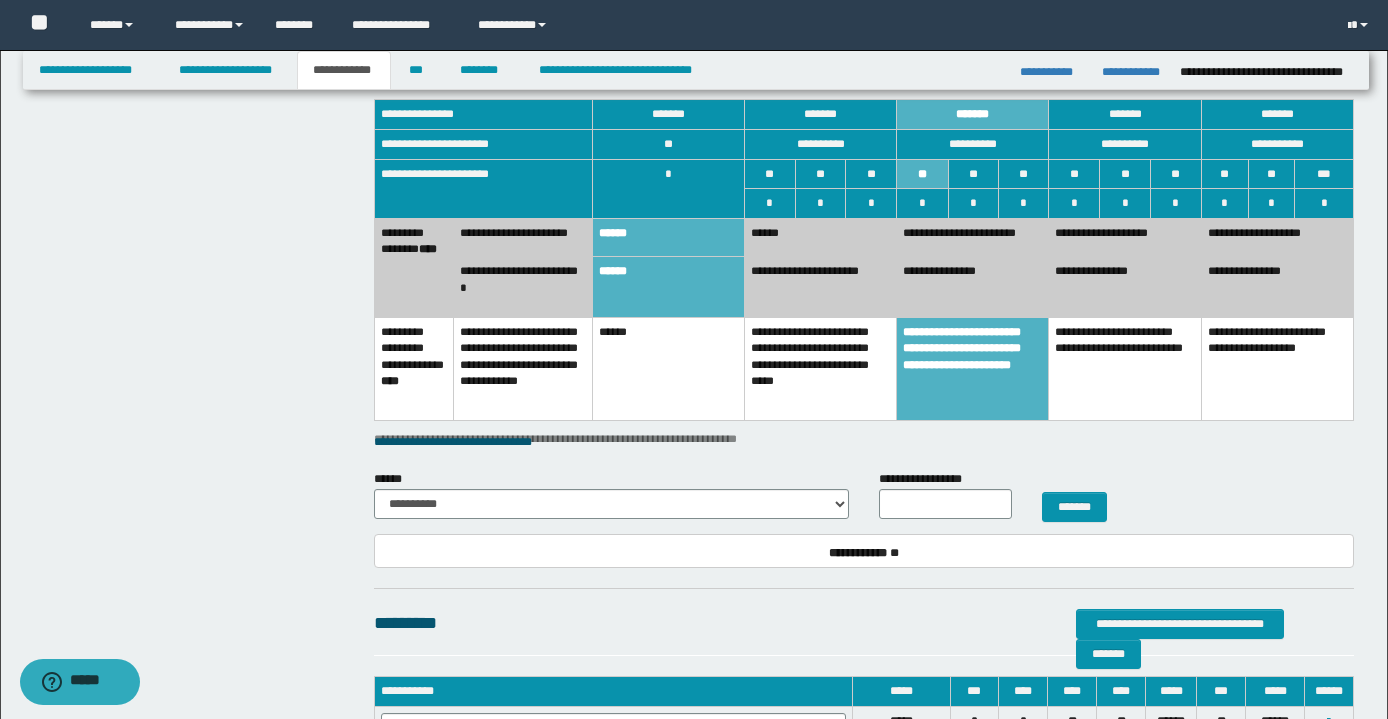 scroll, scrollTop: 1246, scrollLeft: 0, axis: vertical 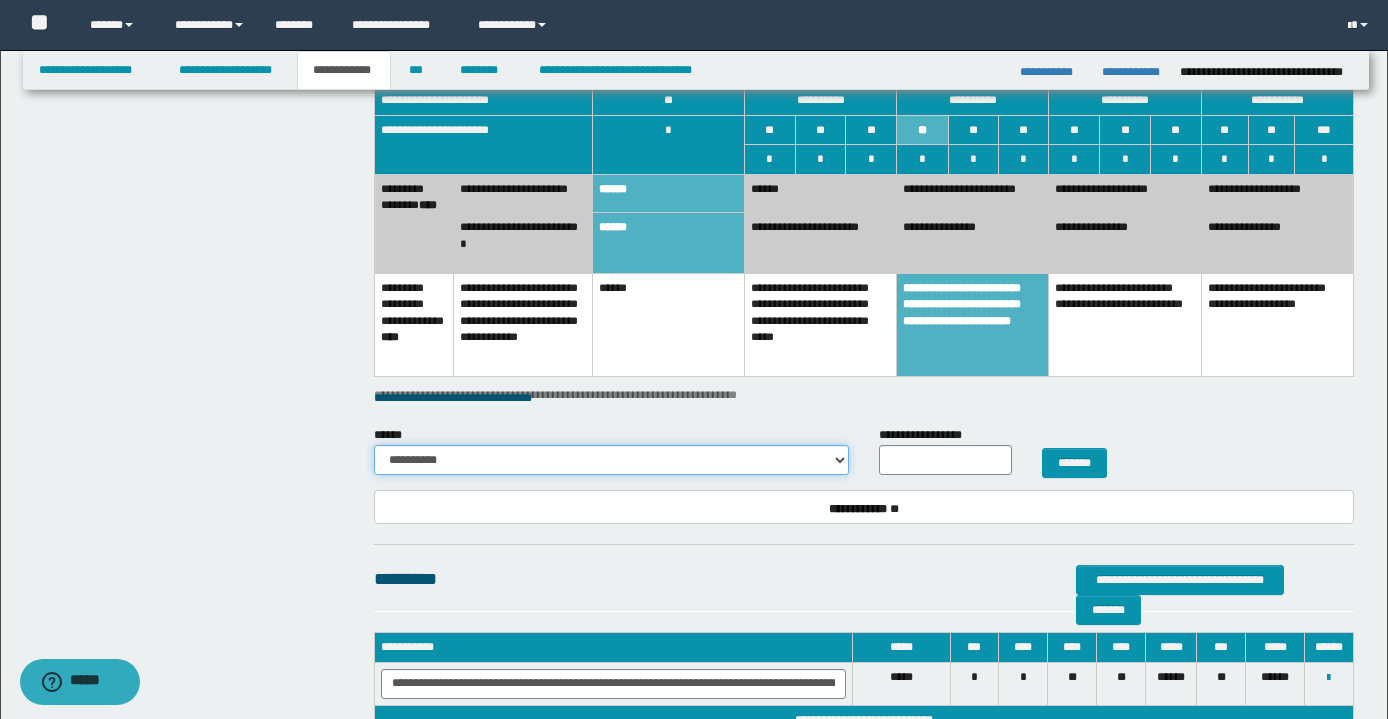 click on "**********" at bounding box center (611, 460) 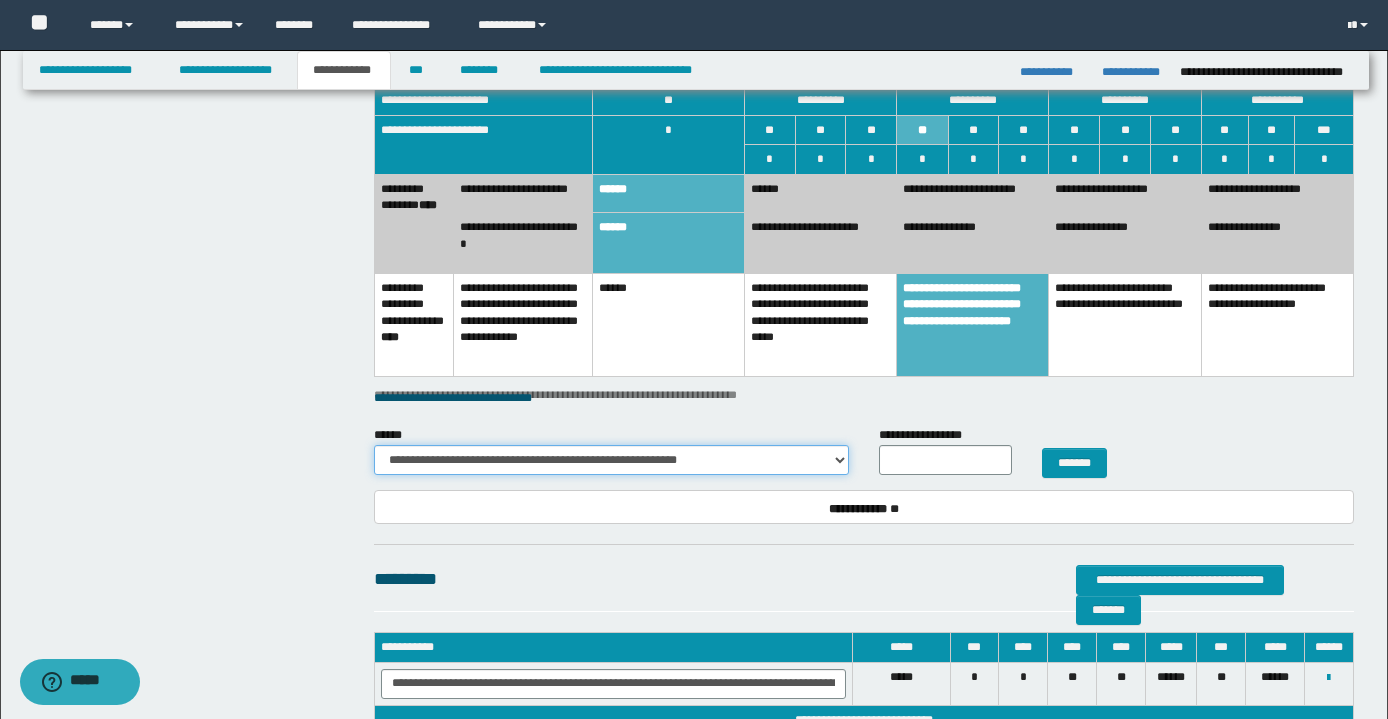 click on "**********" at bounding box center [611, 460] 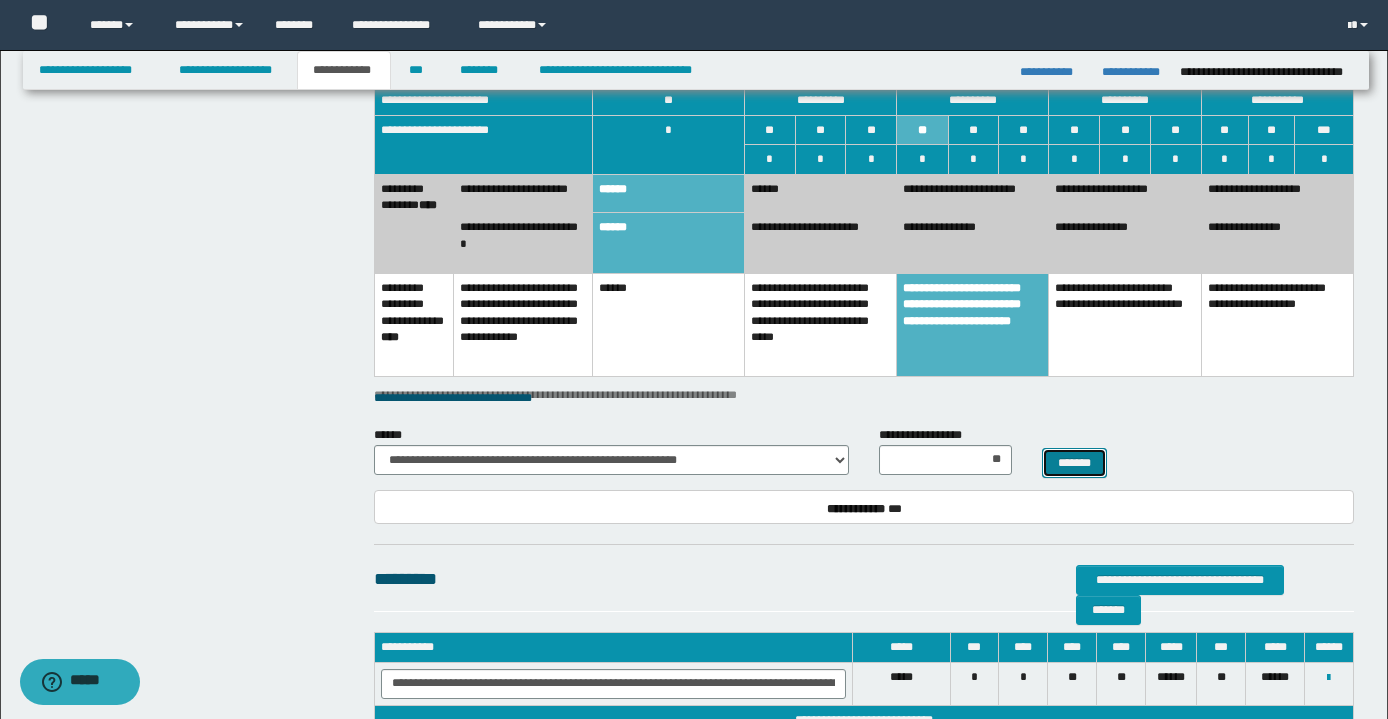click on "*******" at bounding box center [1074, 463] 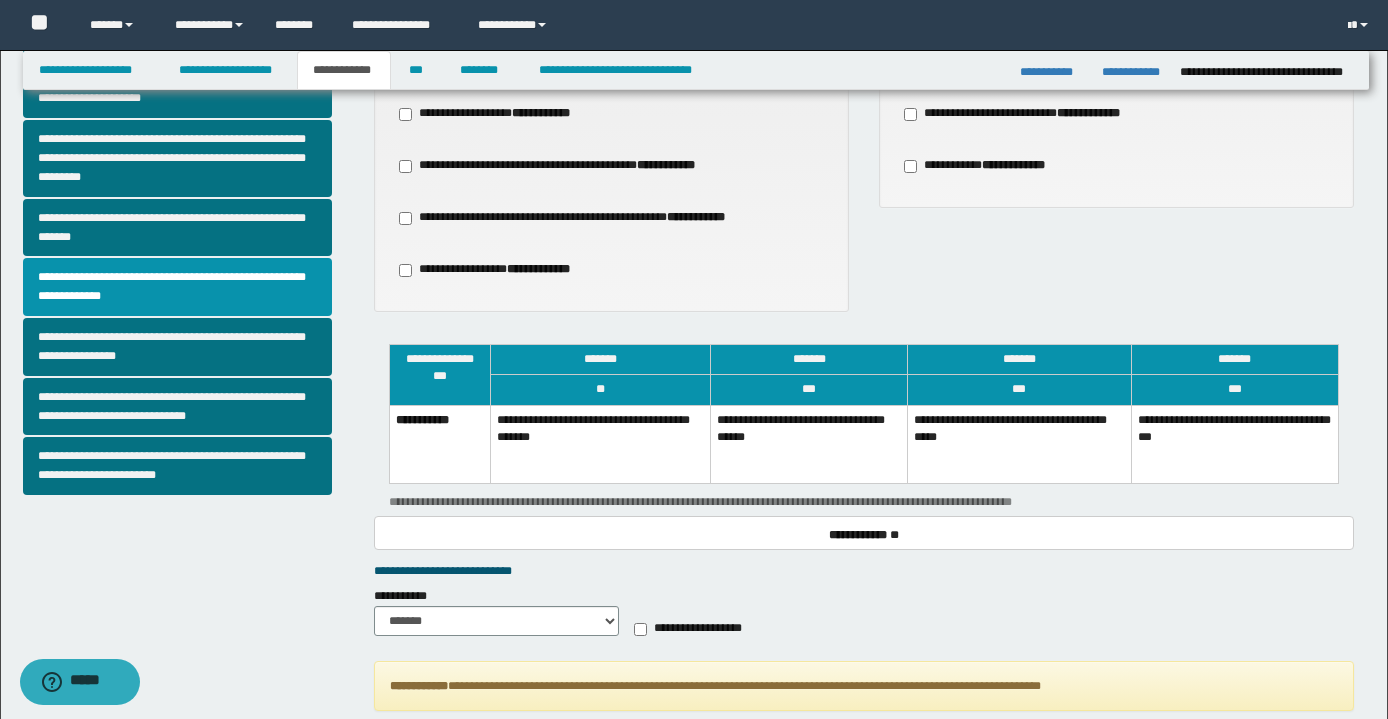 scroll, scrollTop: 546, scrollLeft: 0, axis: vertical 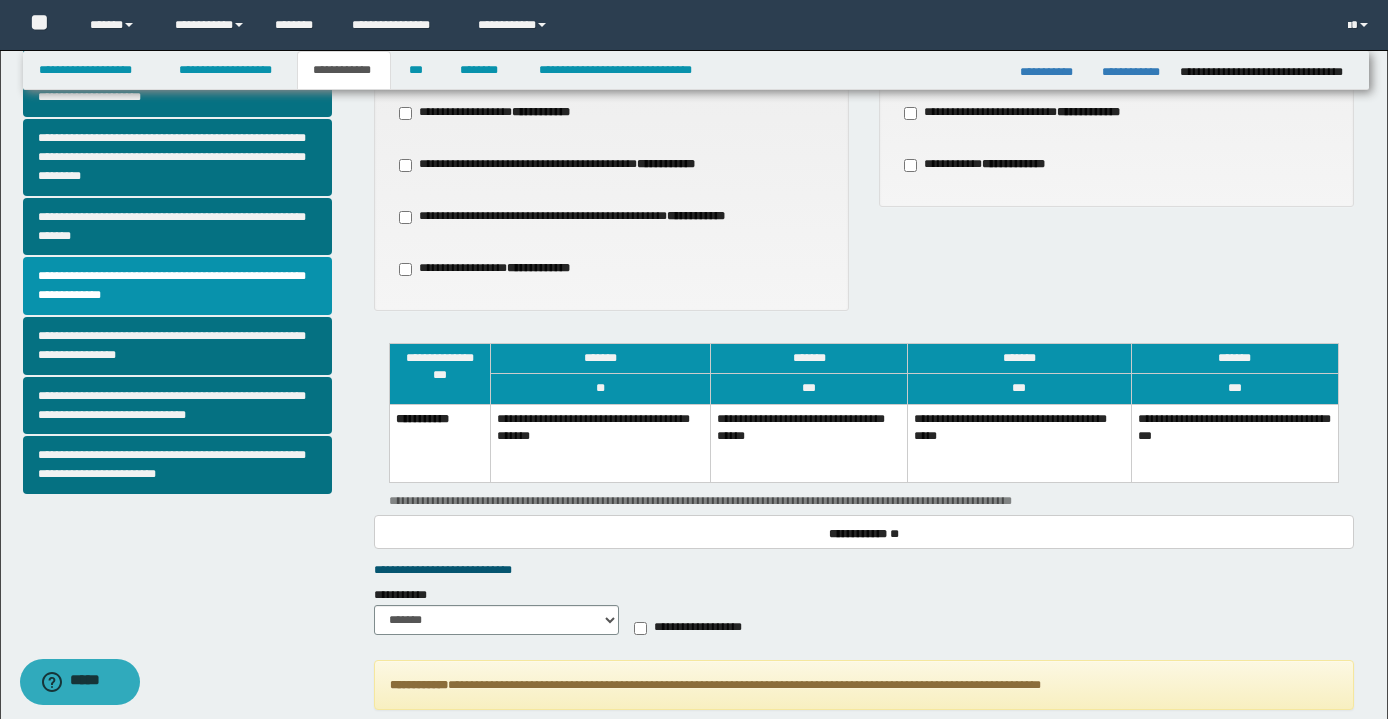 click on "**********" at bounding box center (809, 443) 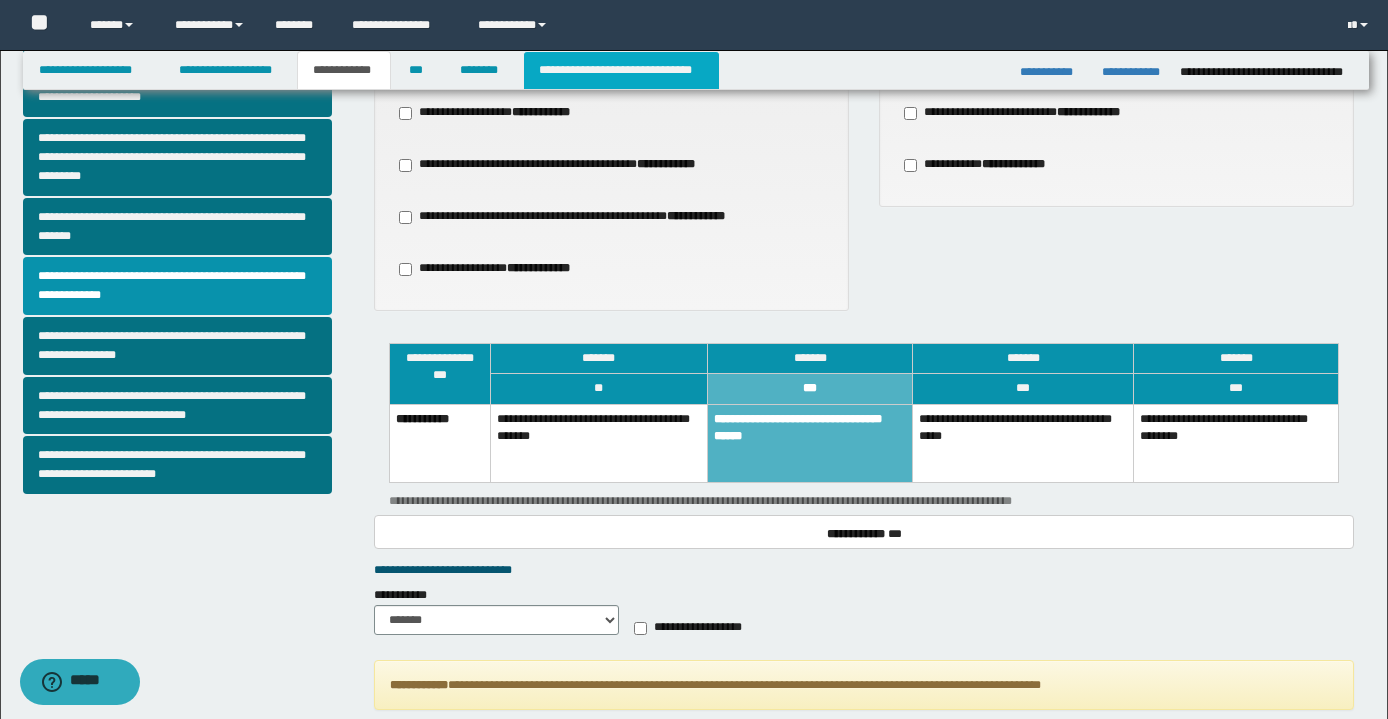 click on "**********" at bounding box center (621, 70) 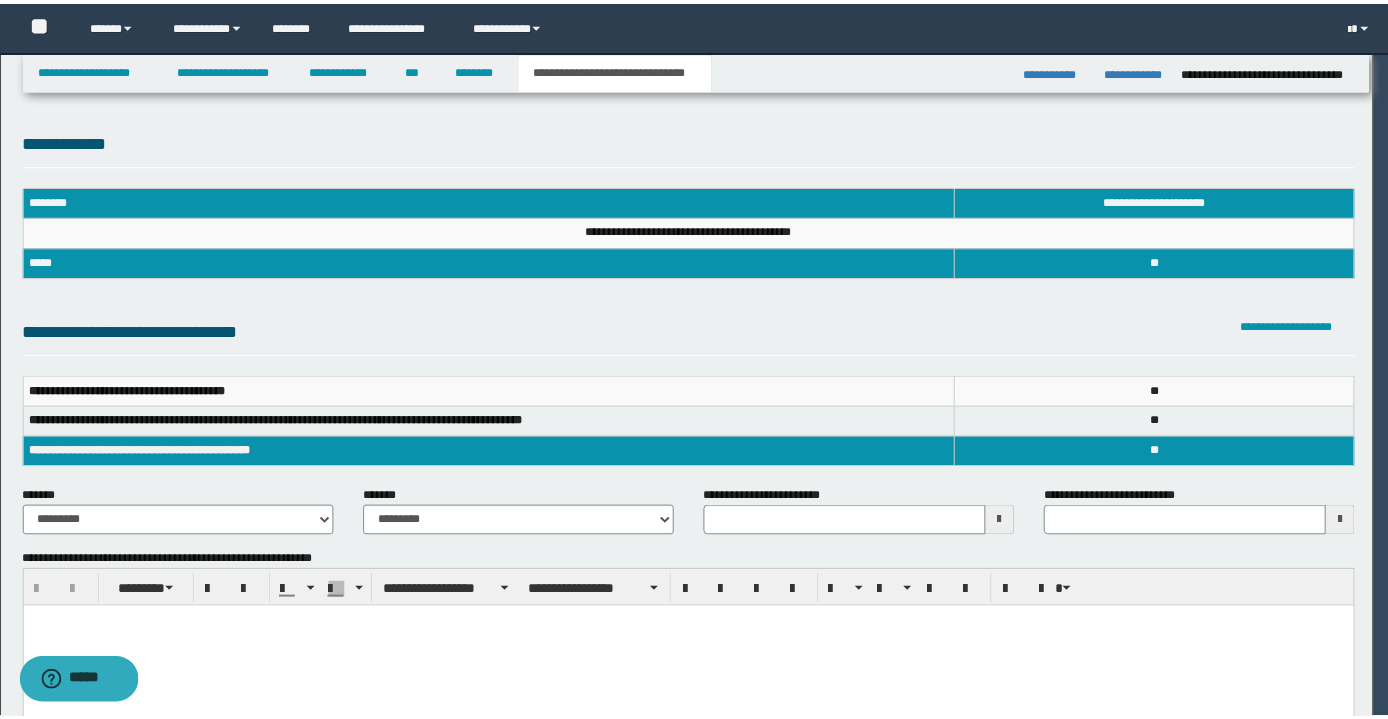 scroll, scrollTop: 0, scrollLeft: 0, axis: both 